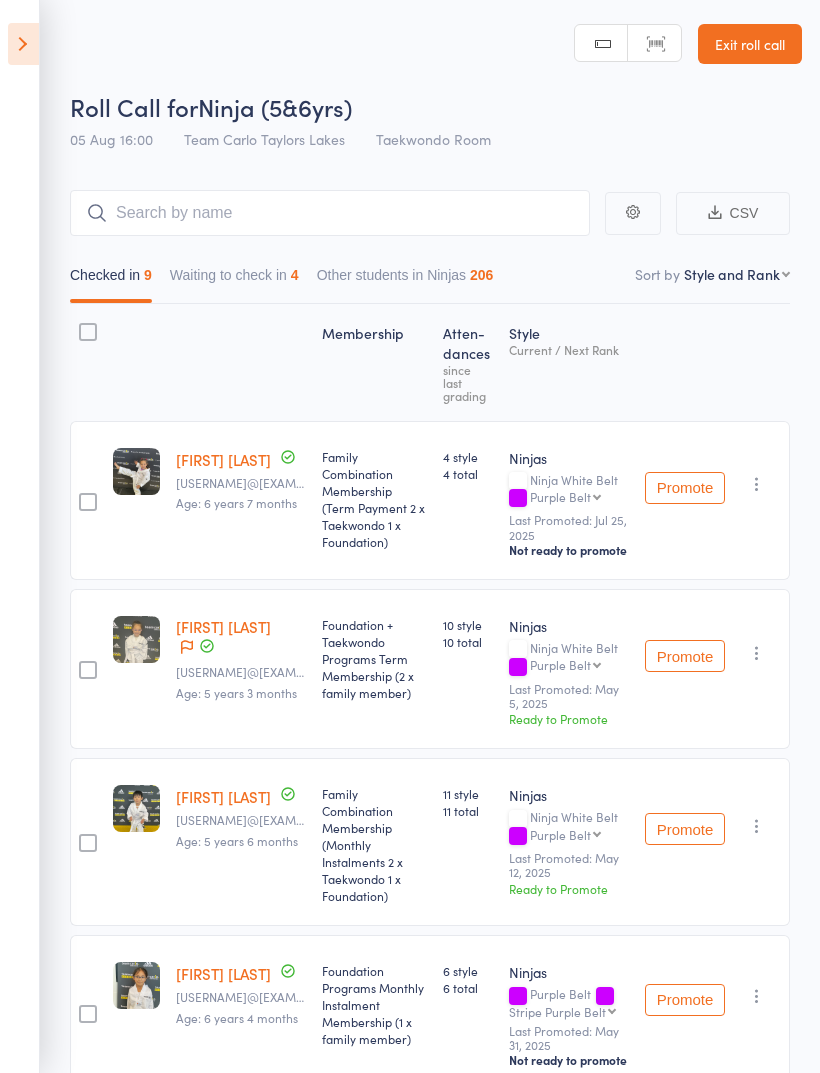 select on "10" 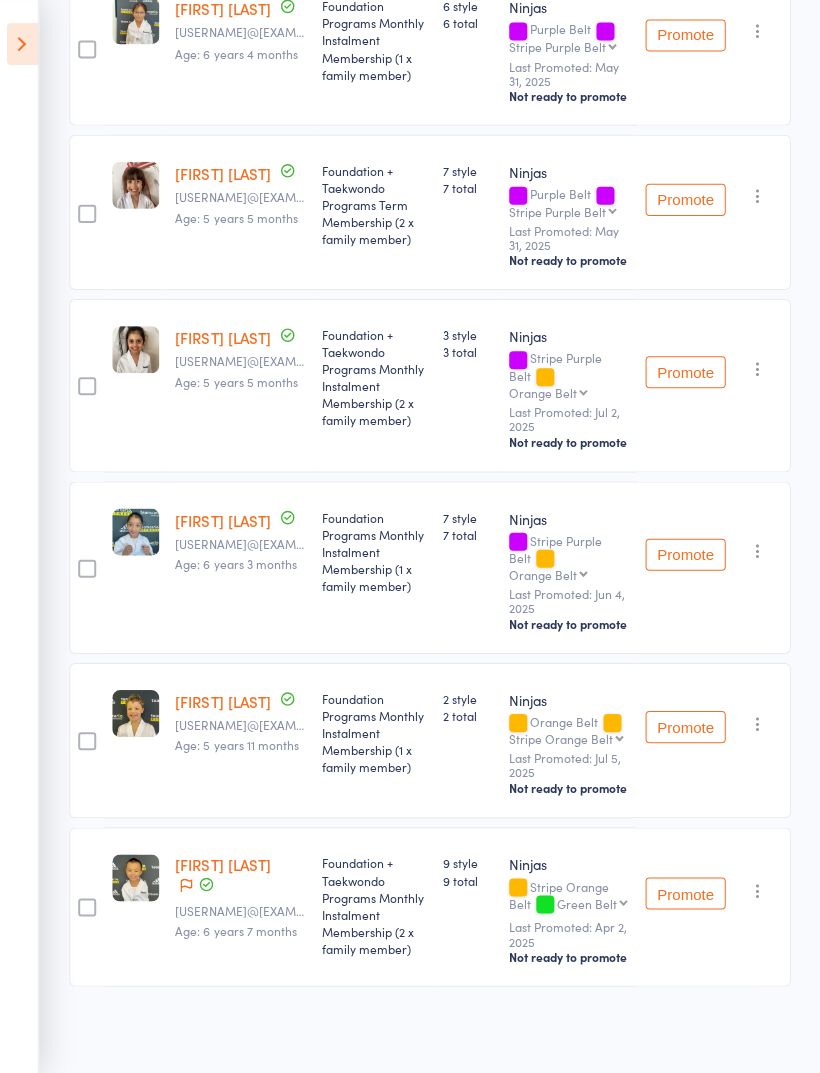 scroll, scrollTop: 0, scrollLeft: 0, axis: both 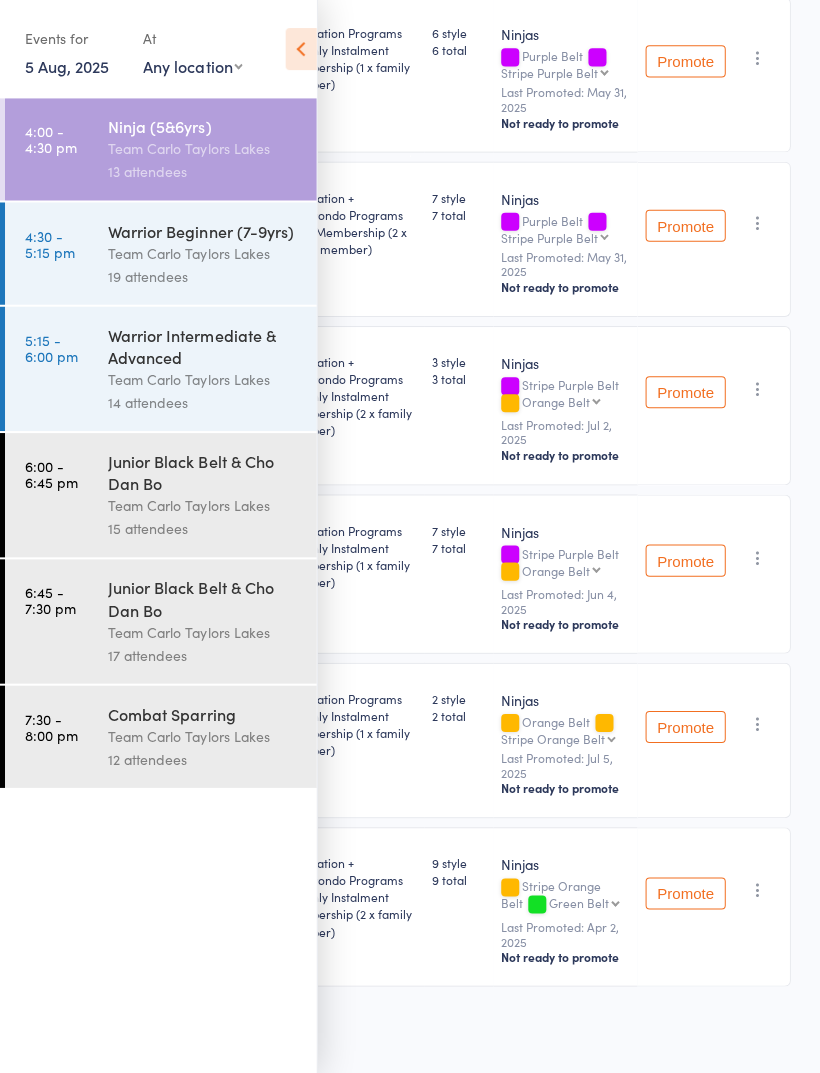 click at bounding box center [301, 49] 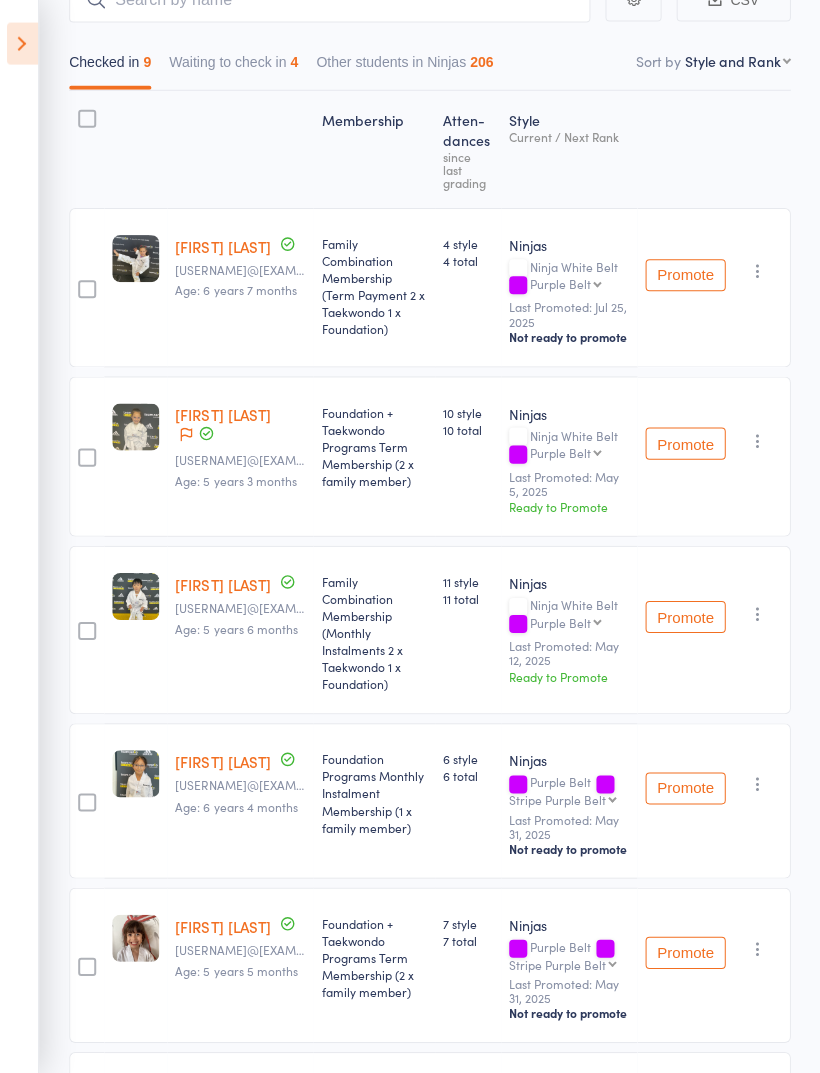 scroll, scrollTop: 0, scrollLeft: 0, axis: both 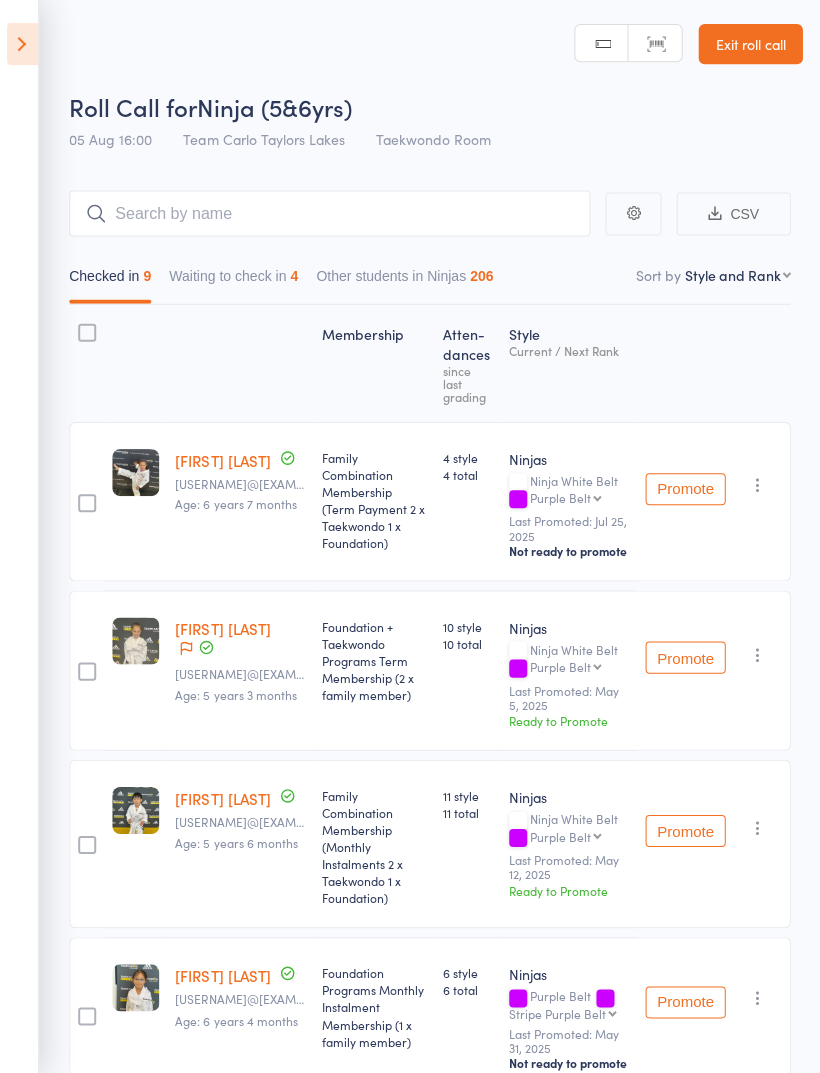 click on "Exit roll call" at bounding box center (750, 44) 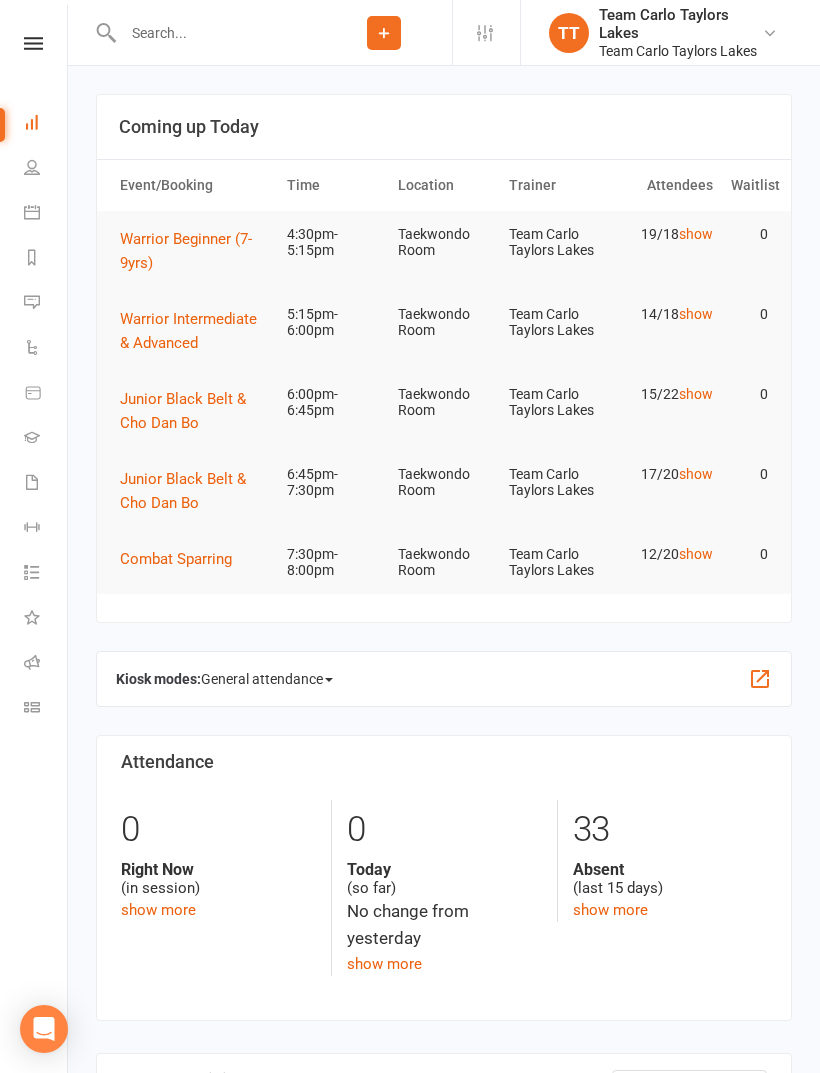 scroll, scrollTop: 0, scrollLeft: 0, axis: both 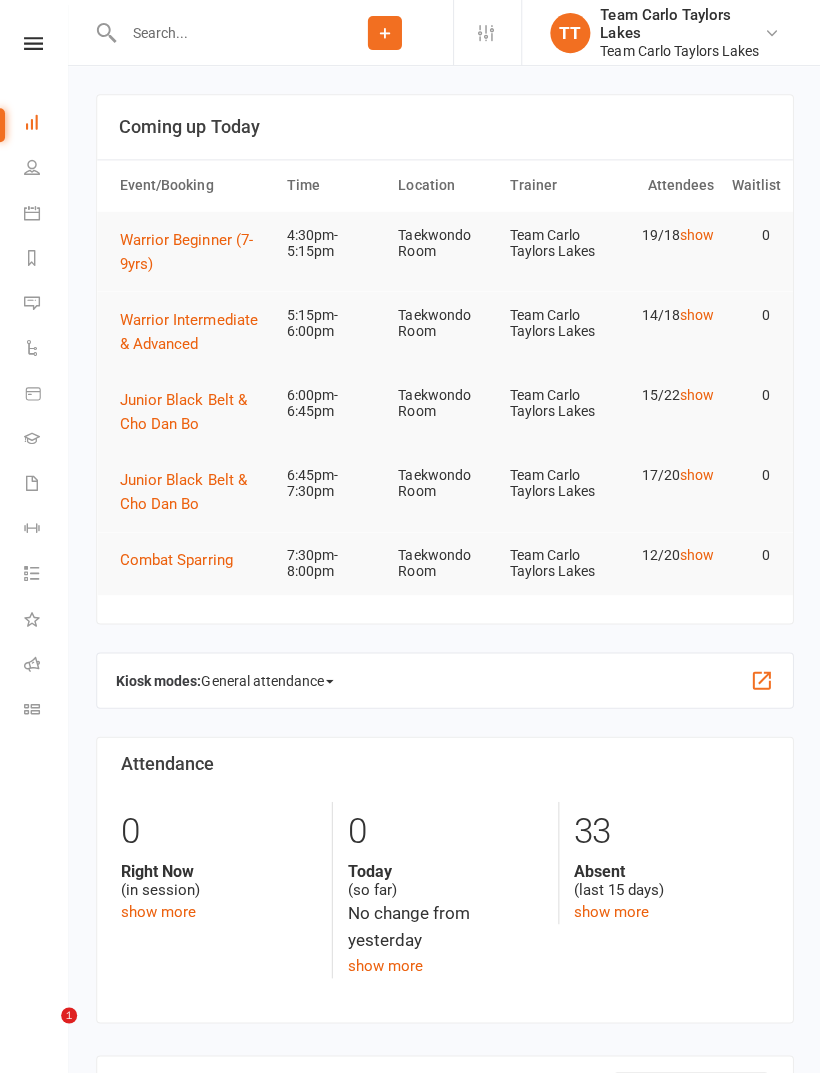 click on "People" at bounding box center (46, 169) 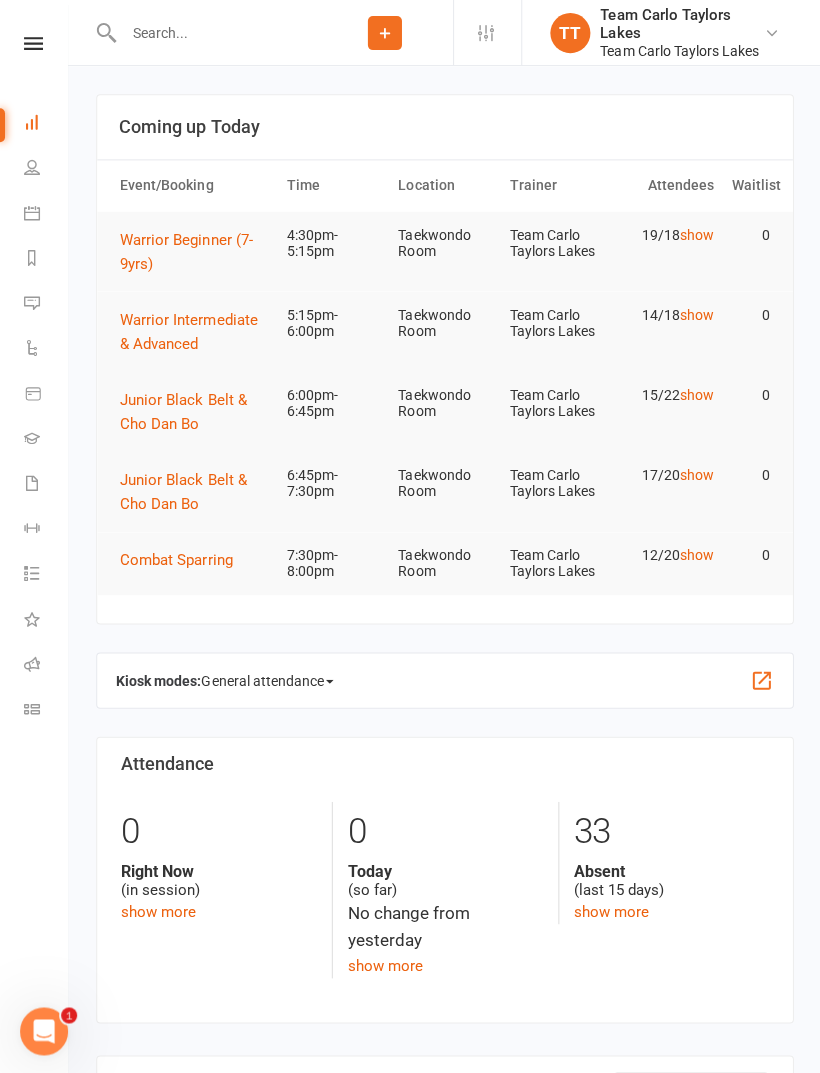 scroll, scrollTop: 0, scrollLeft: 0, axis: both 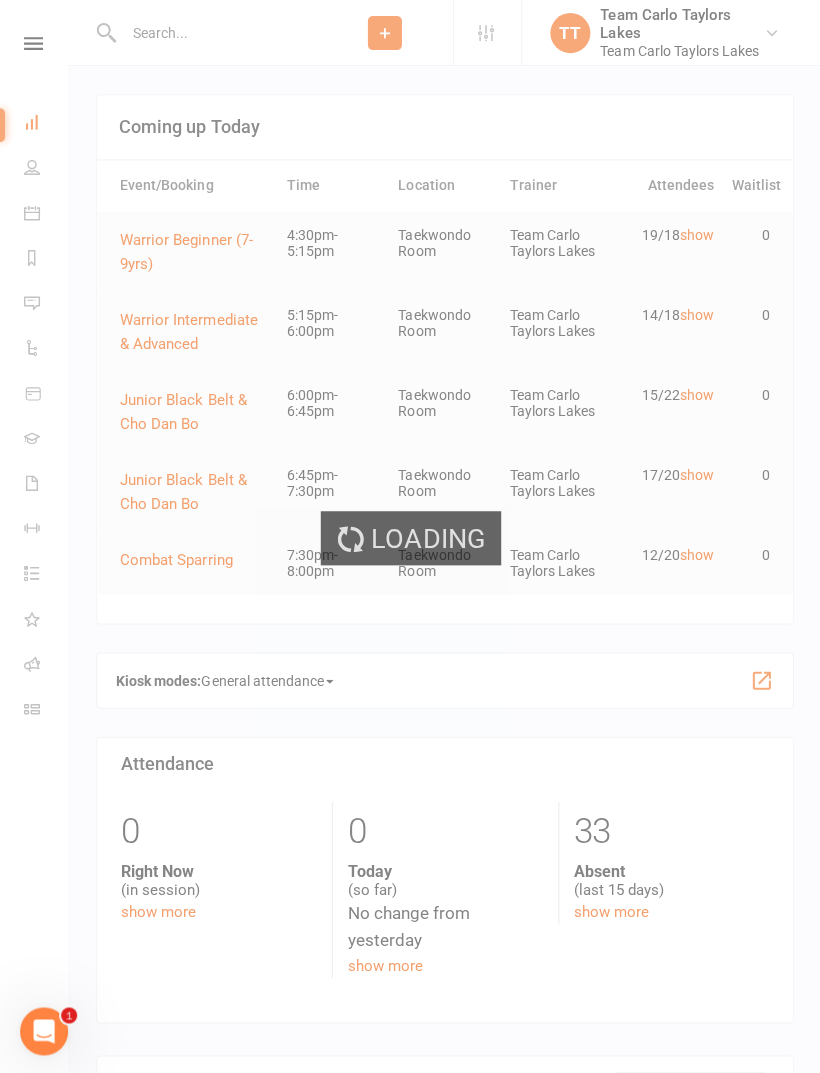 select on "100" 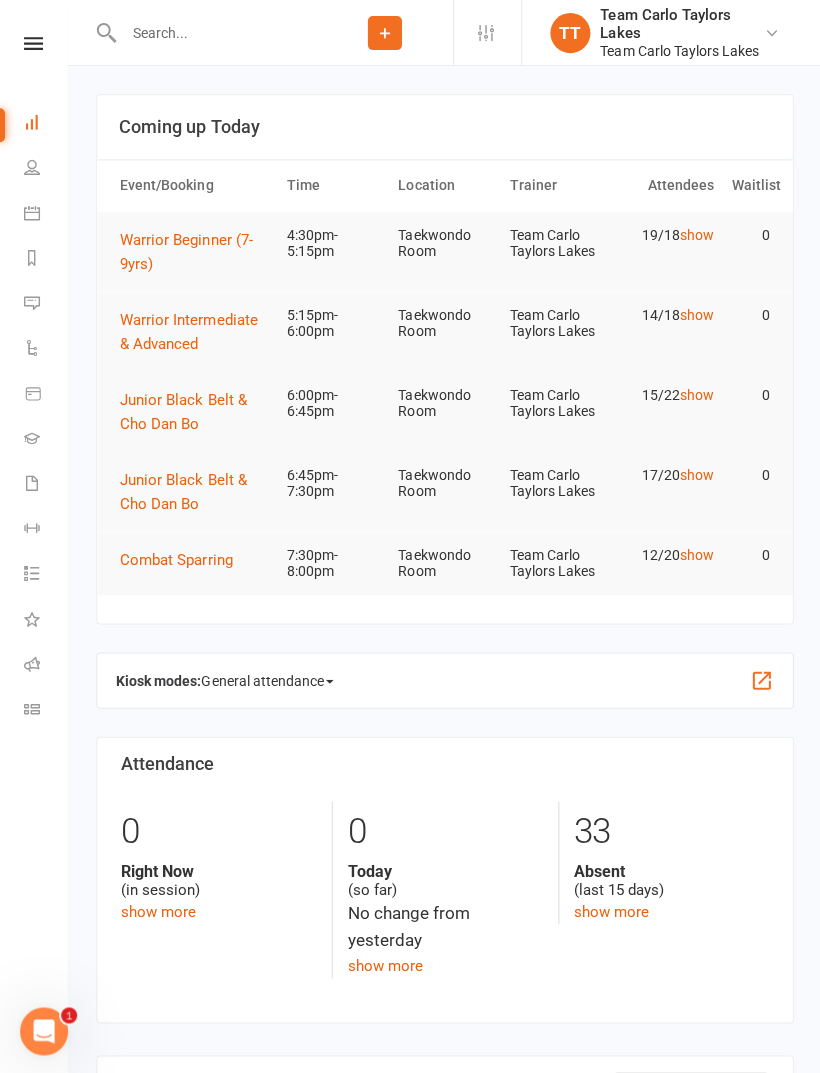 click on "Calendar" at bounding box center (46, 214) 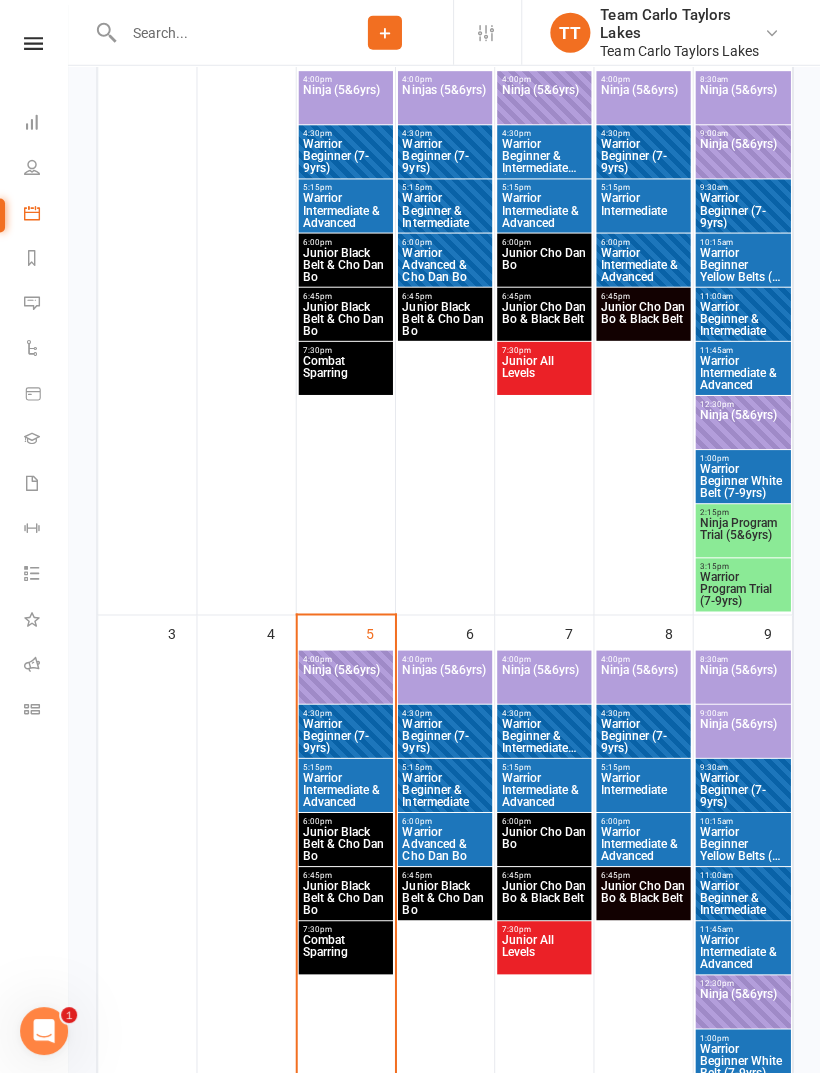 scroll, scrollTop: 405, scrollLeft: 0, axis: vertical 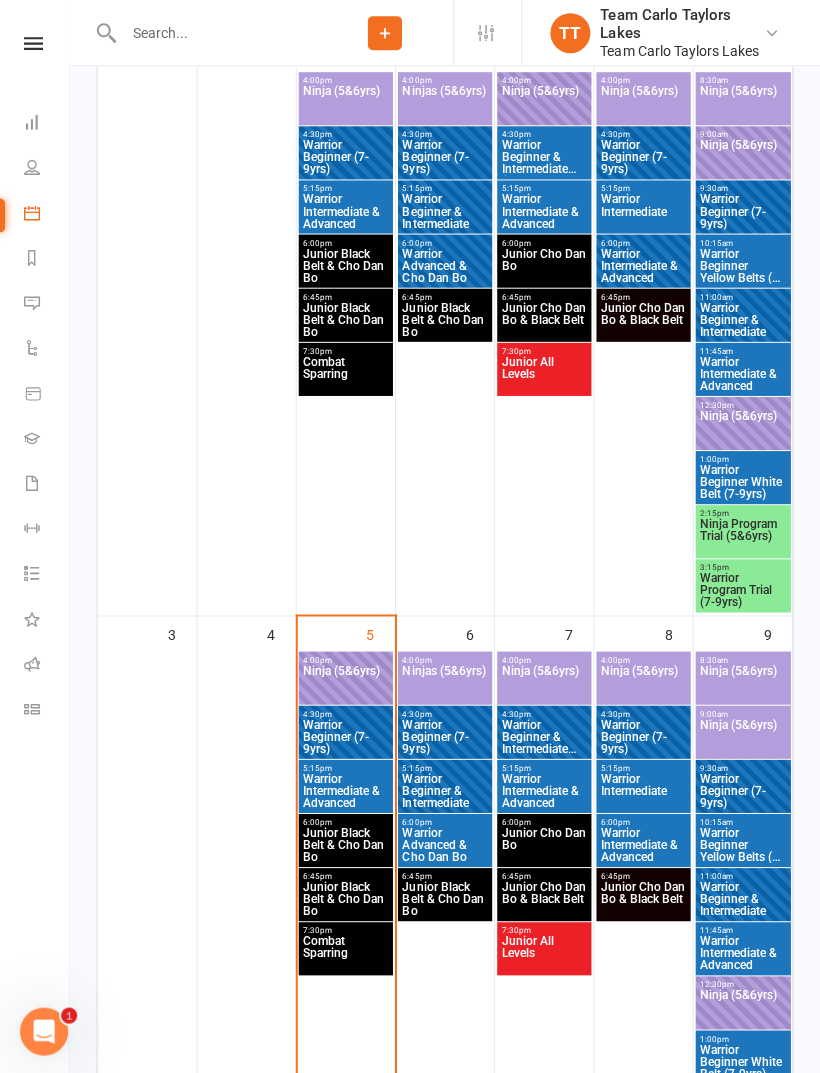 click on "Warrior Beginner (7-9yrs)" at bounding box center (345, 735) 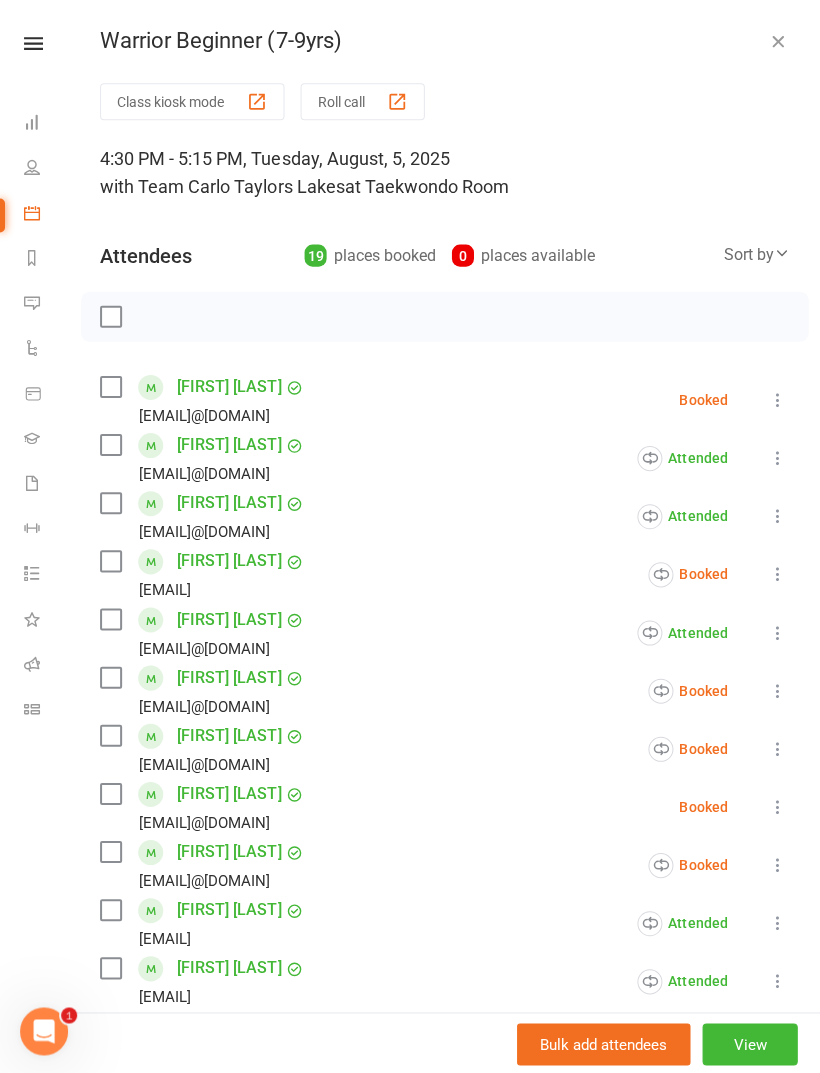 click on "Roll call" at bounding box center [362, 101] 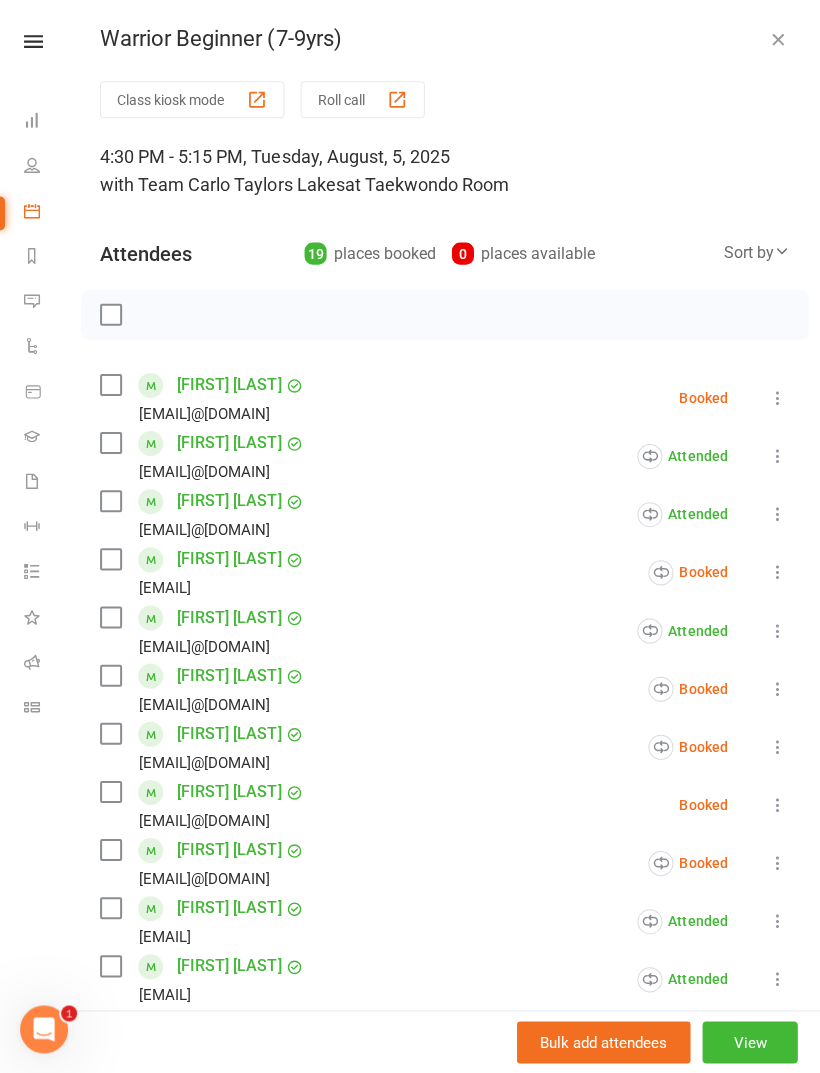 scroll, scrollTop: 0, scrollLeft: 0, axis: both 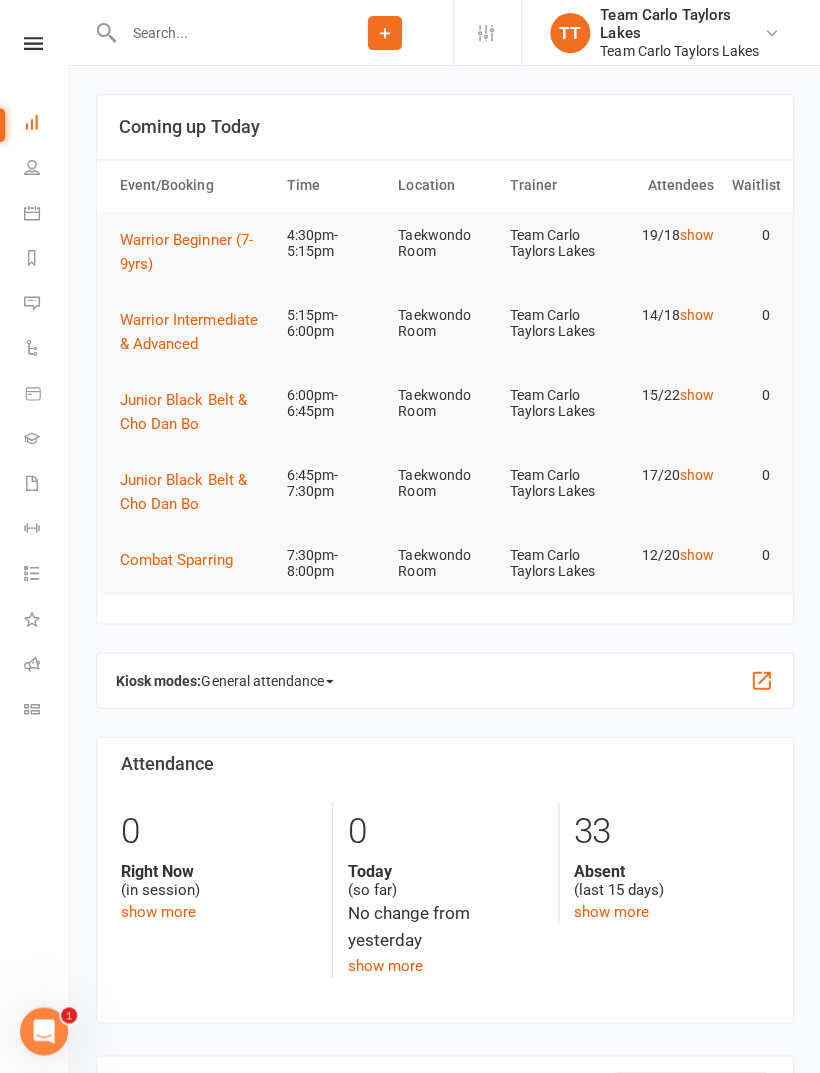 click on "Calendar" at bounding box center [46, 214] 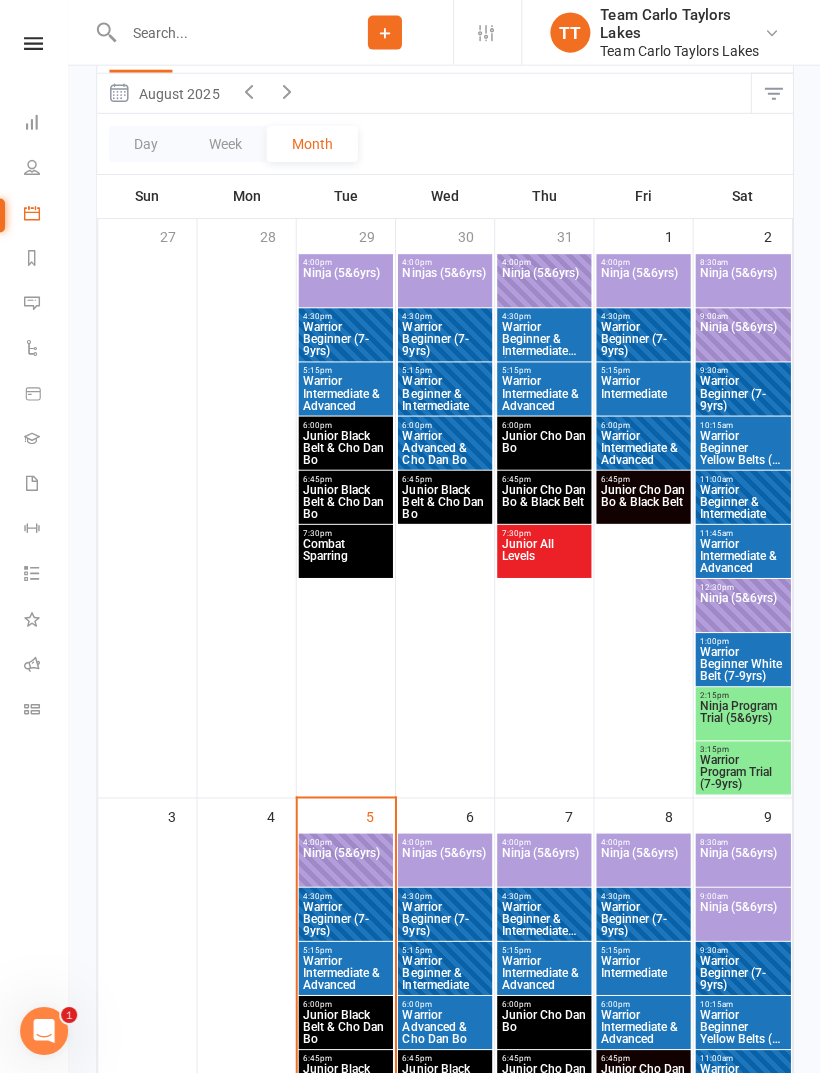 scroll, scrollTop: 224, scrollLeft: 0, axis: vertical 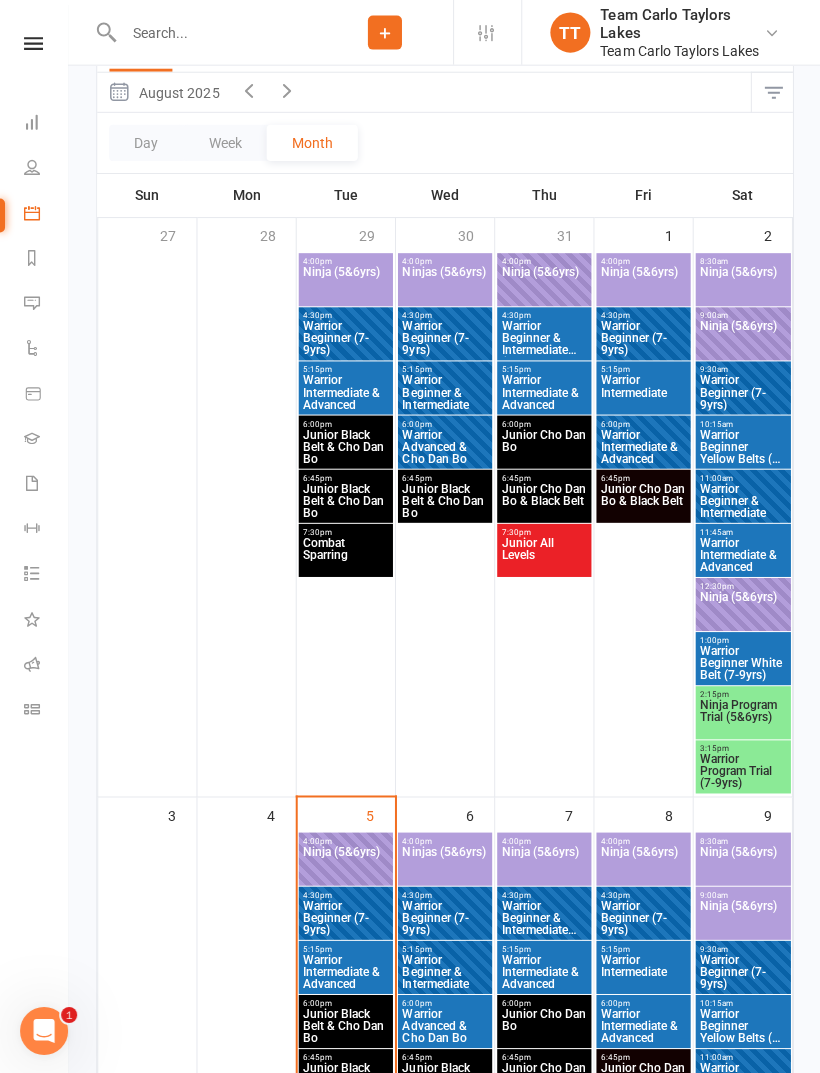 click on "Ninja (5&6yrs)" at bounding box center (345, 862) 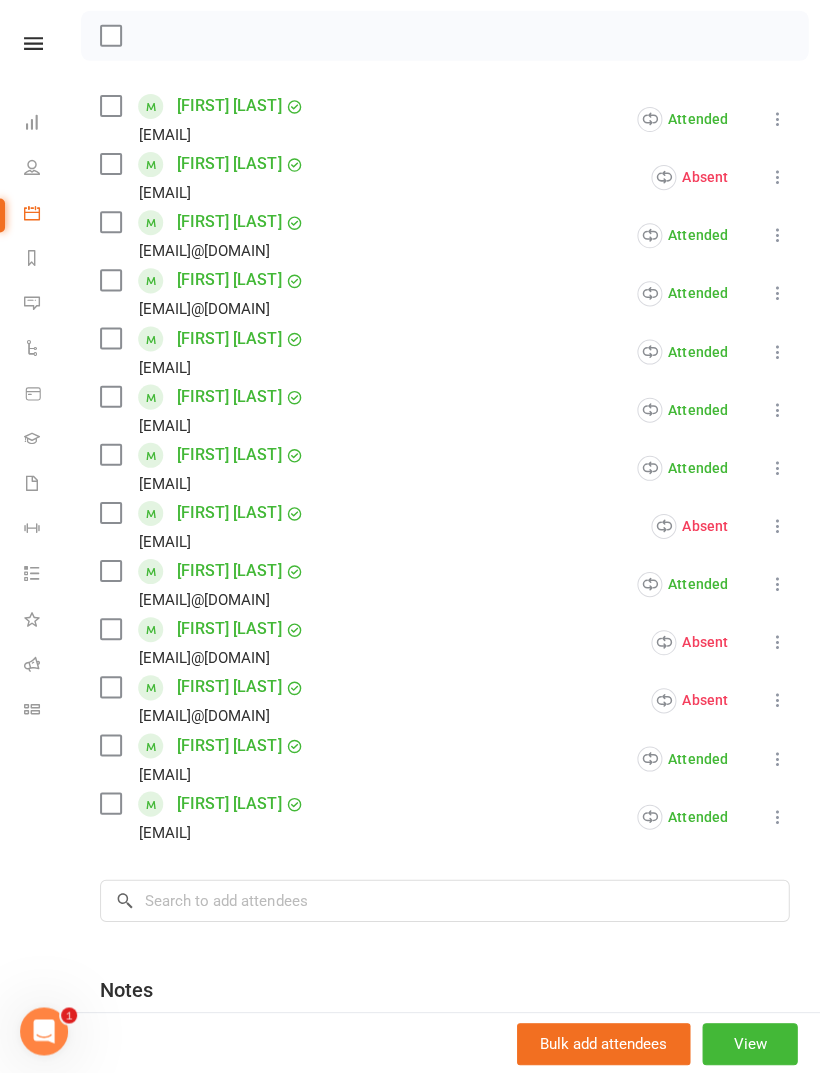 scroll, scrollTop: 313, scrollLeft: 0, axis: vertical 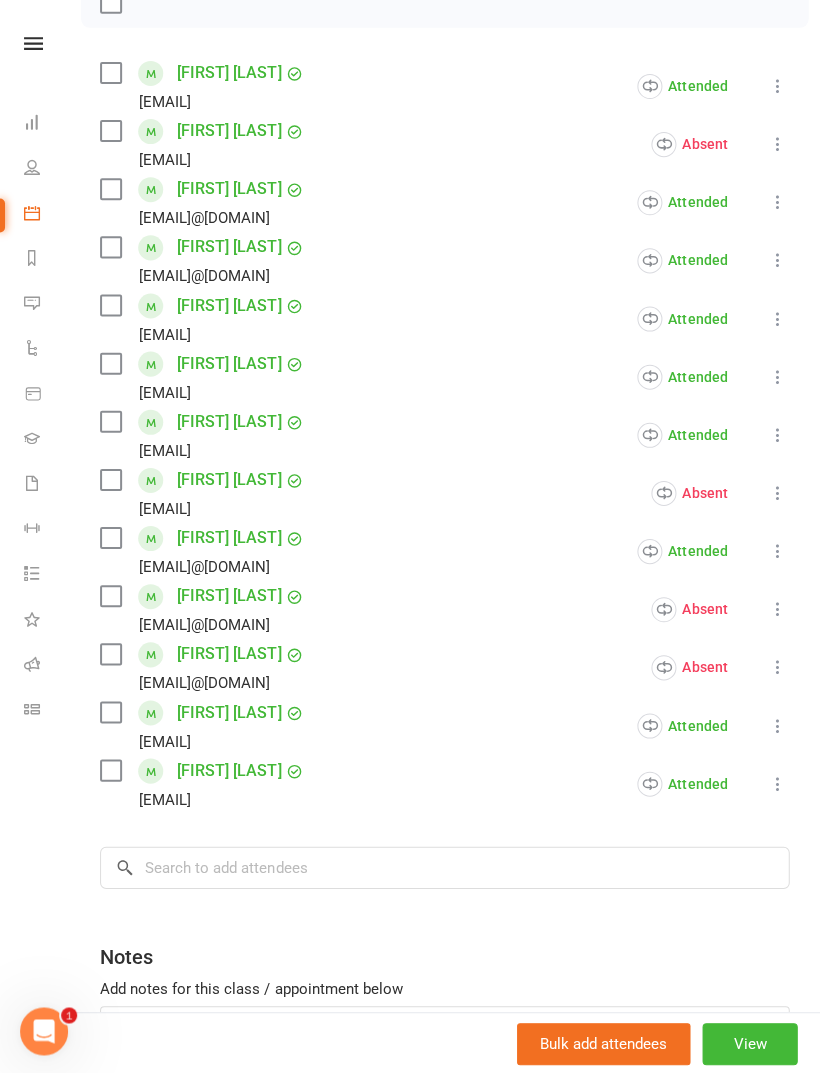 click at bounding box center [776, 492] 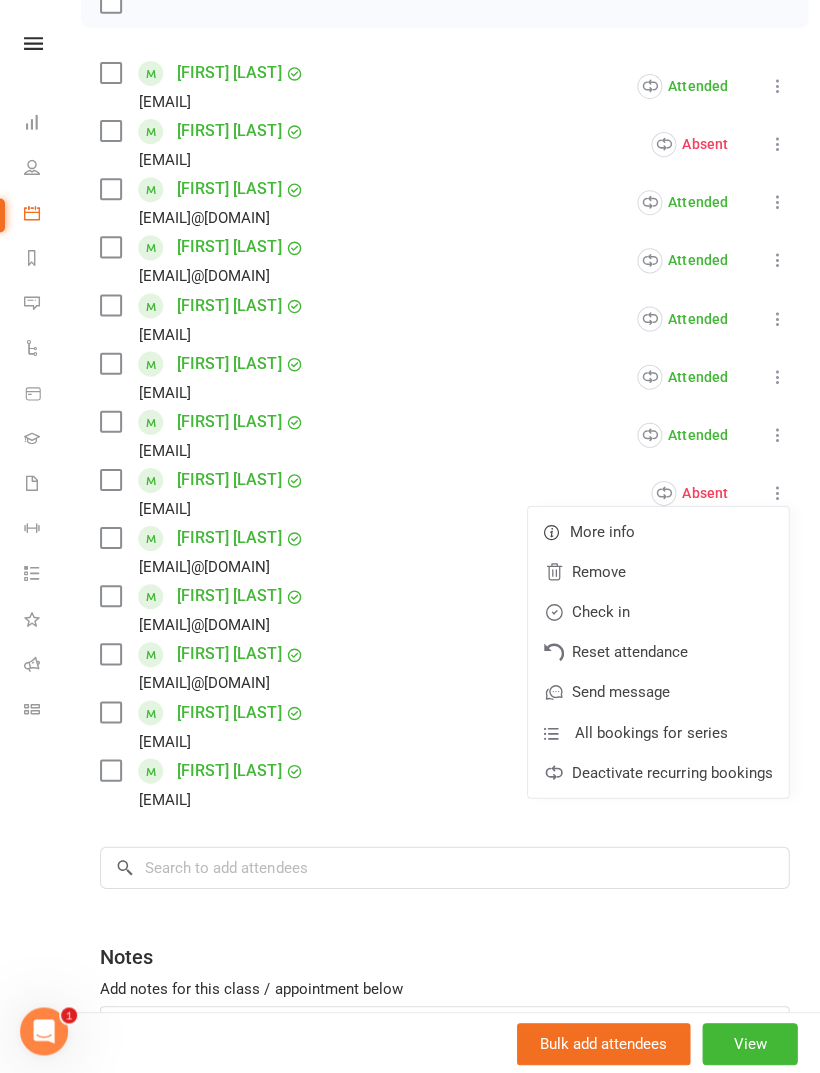click on "Remove" at bounding box center [657, 571] 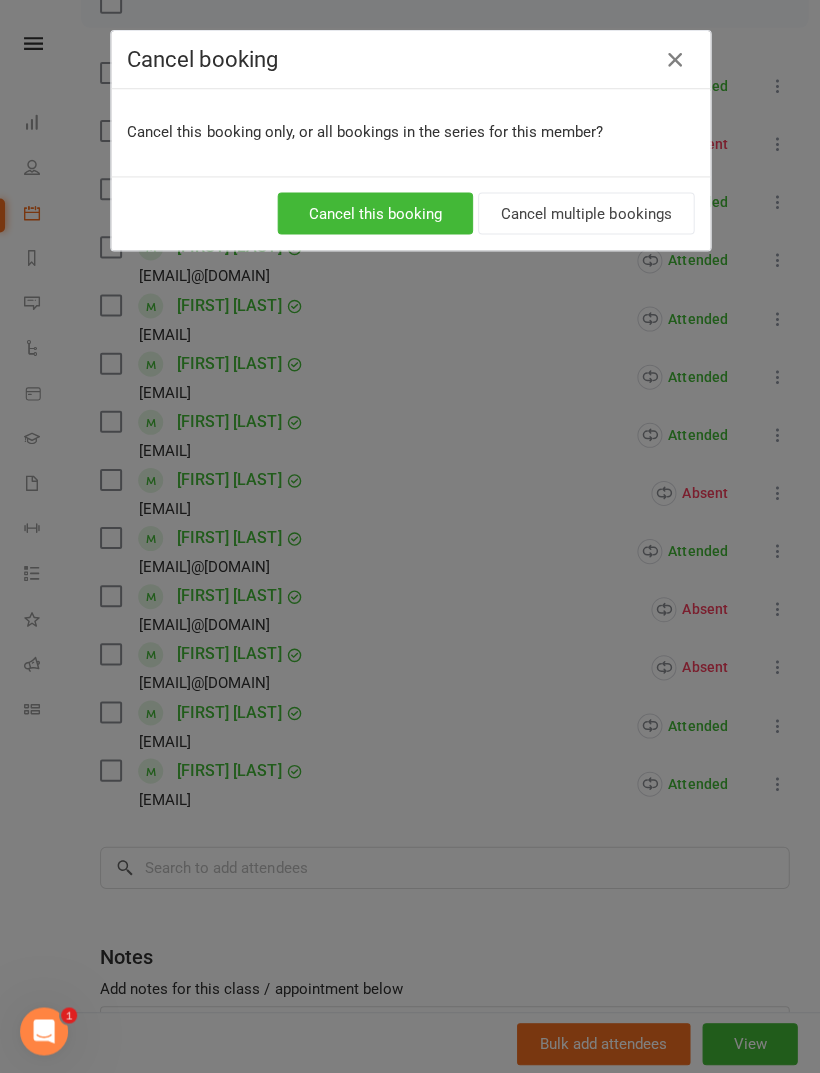 click on "Cancel multiple bookings" at bounding box center (585, 213) 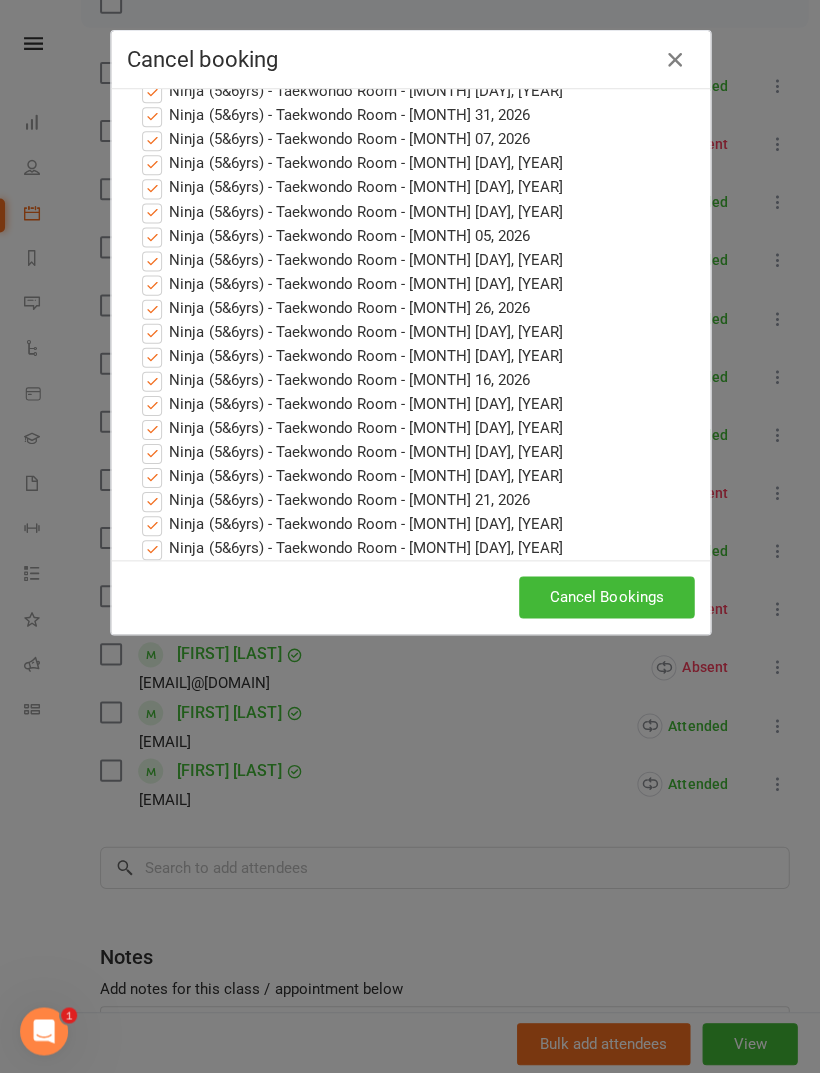 scroll, scrollTop: 886, scrollLeft: 0, axis: vertical 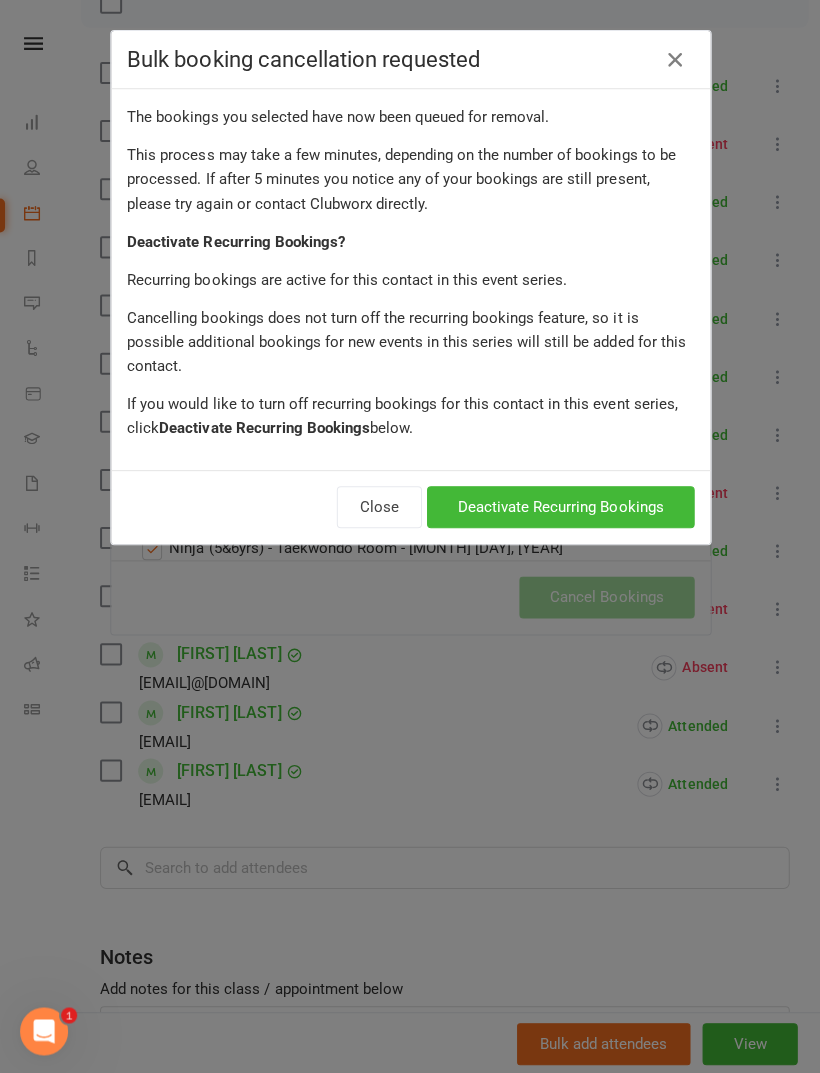 click on "Deactivate Recurring Bookings" at bounding box center (559, 506) 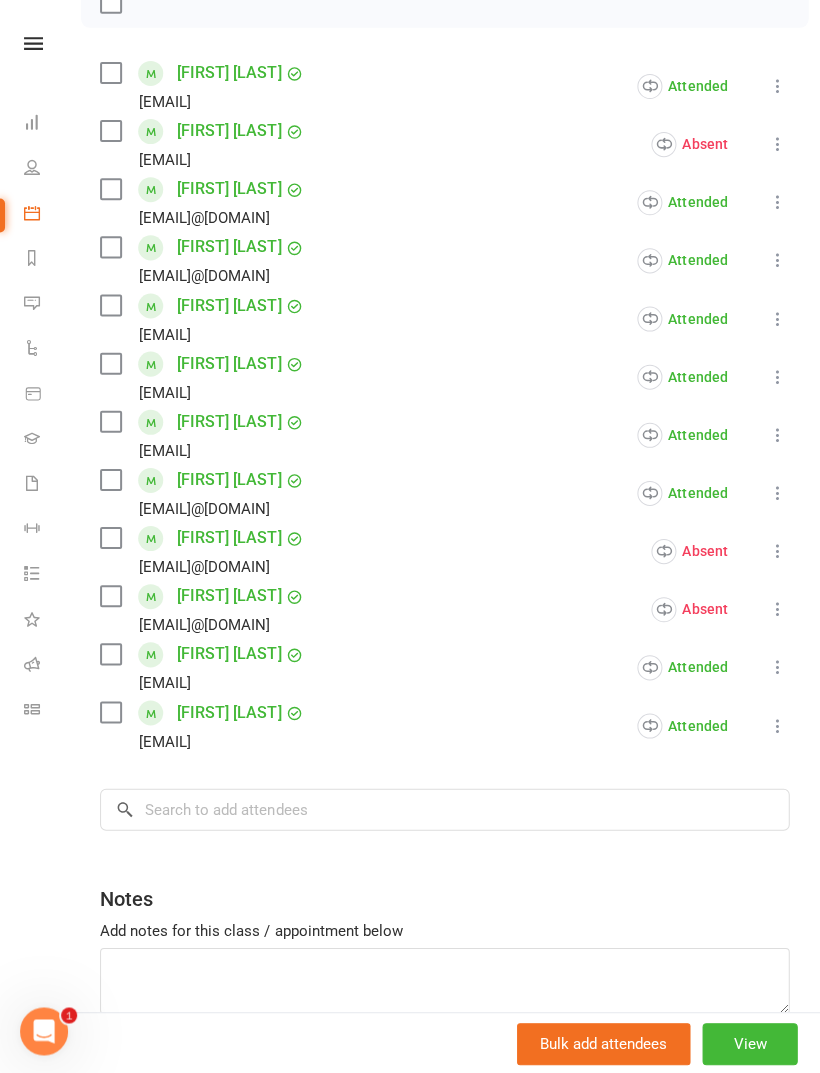 click at bounding box center (33, 43) 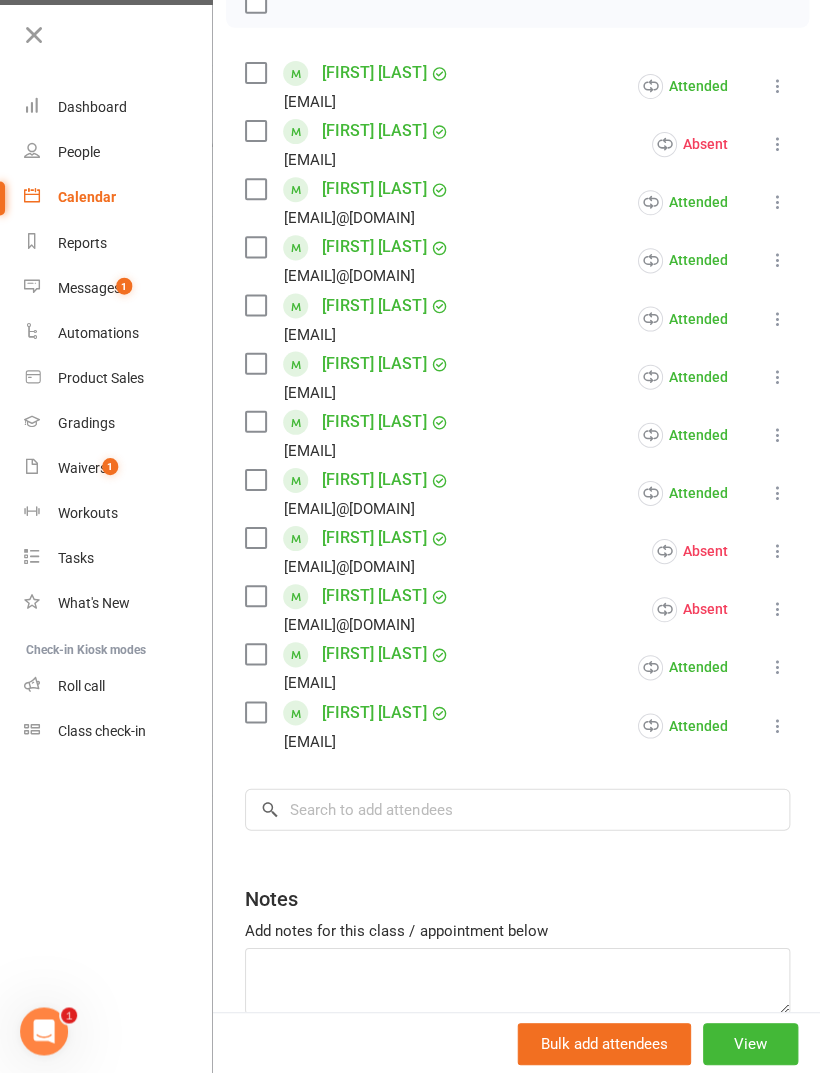 click on "Calendar" at bounding box center [87, 197] 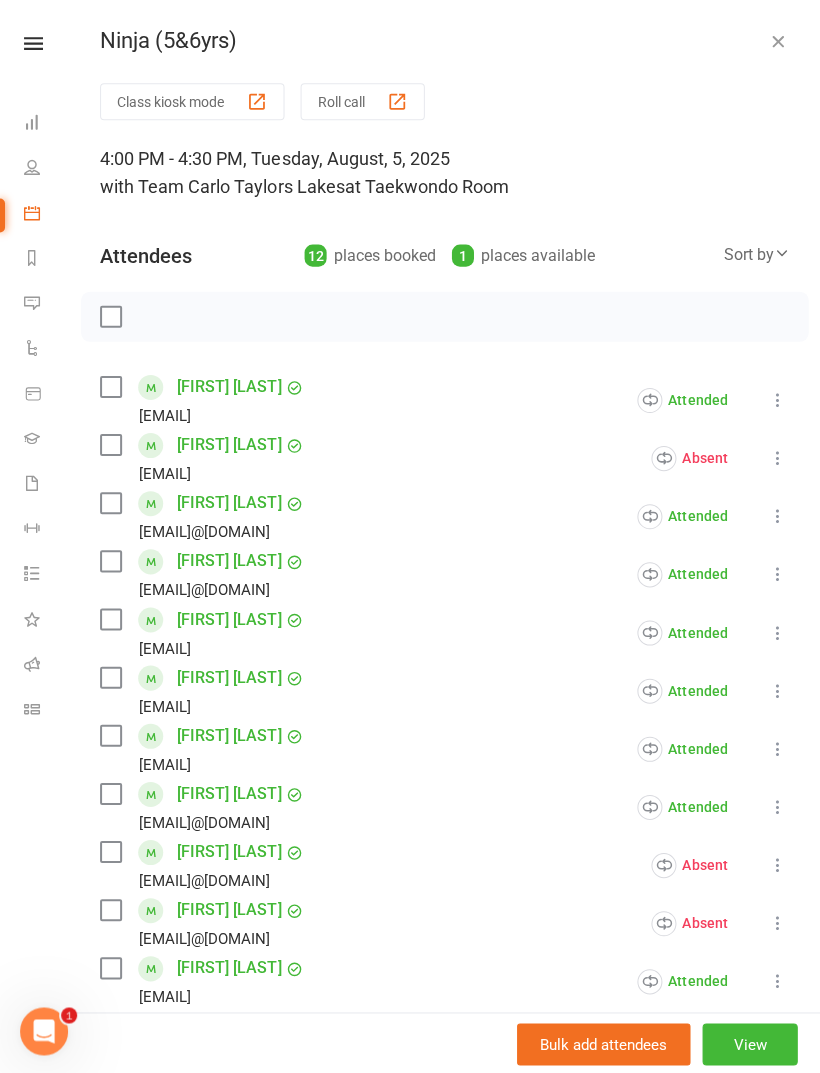 scroll, scrollTop: 0, scrollLeft: 0, axis: both 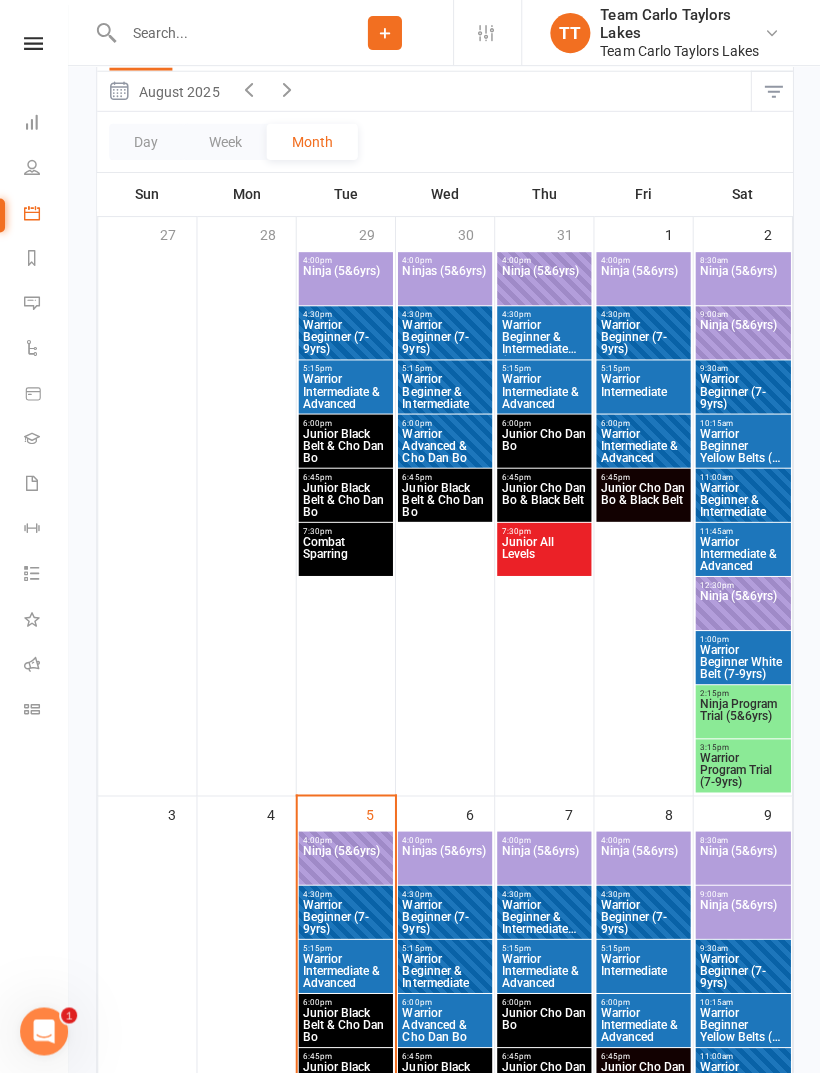 click on "Ninja (5&6yrs)" at bounding box center [741, 861] 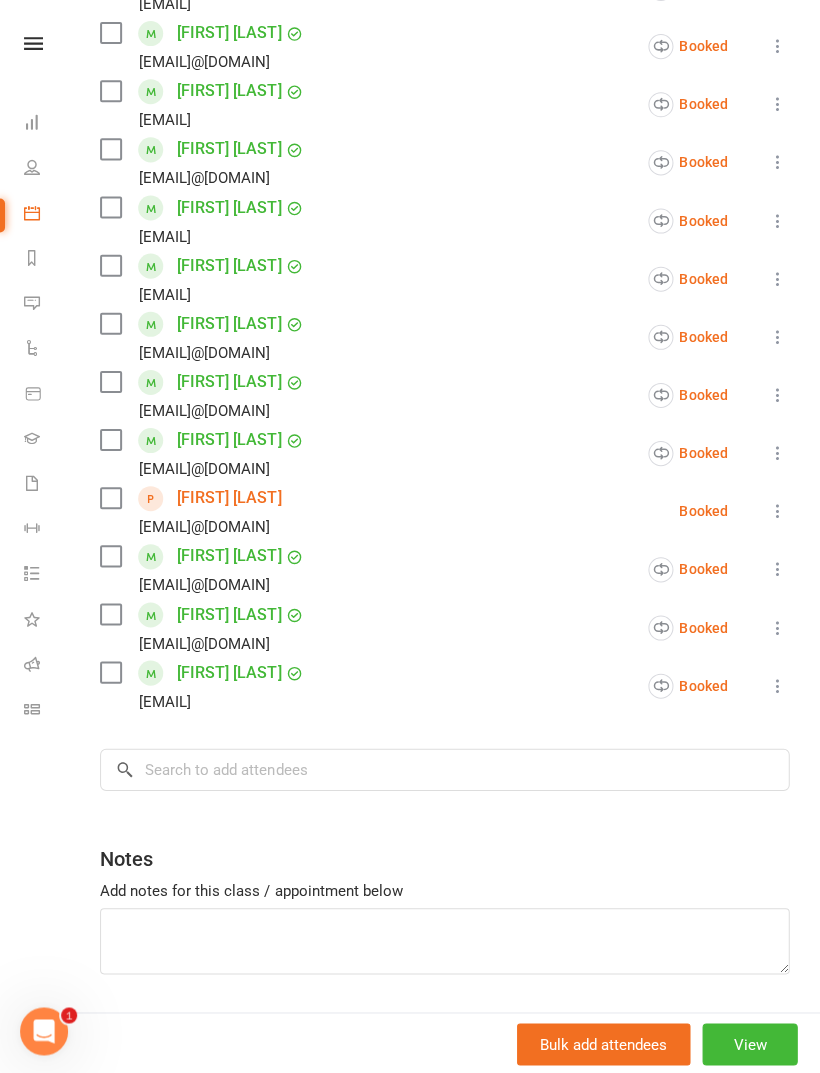 scroll, scrollTop: 411, scrollLeft: 0, axis: vertical 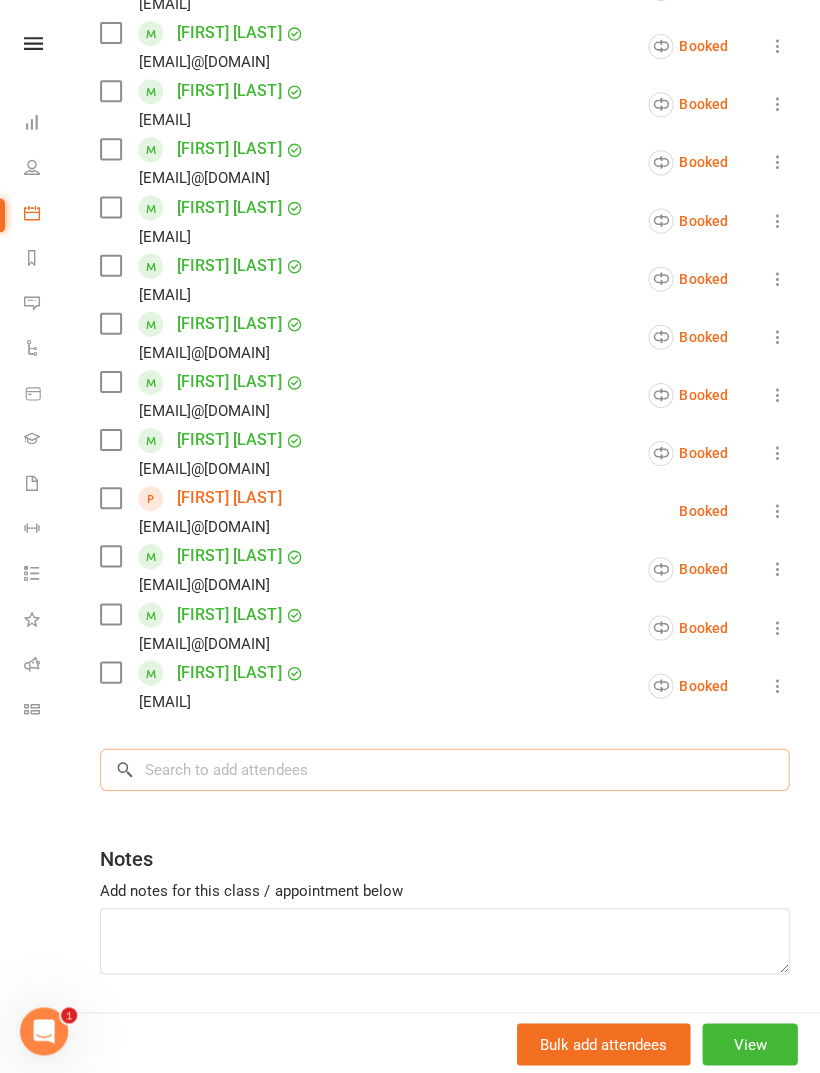 click at bounding box center [444, 768] 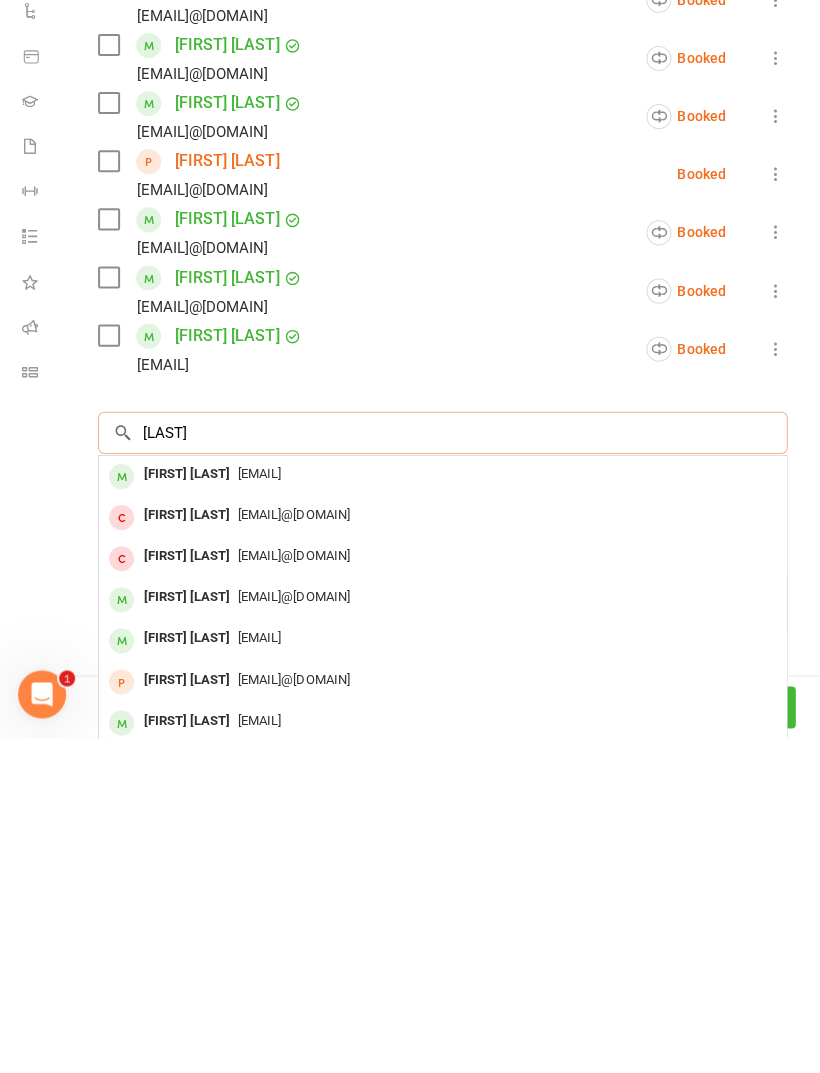 type on "Nichol" 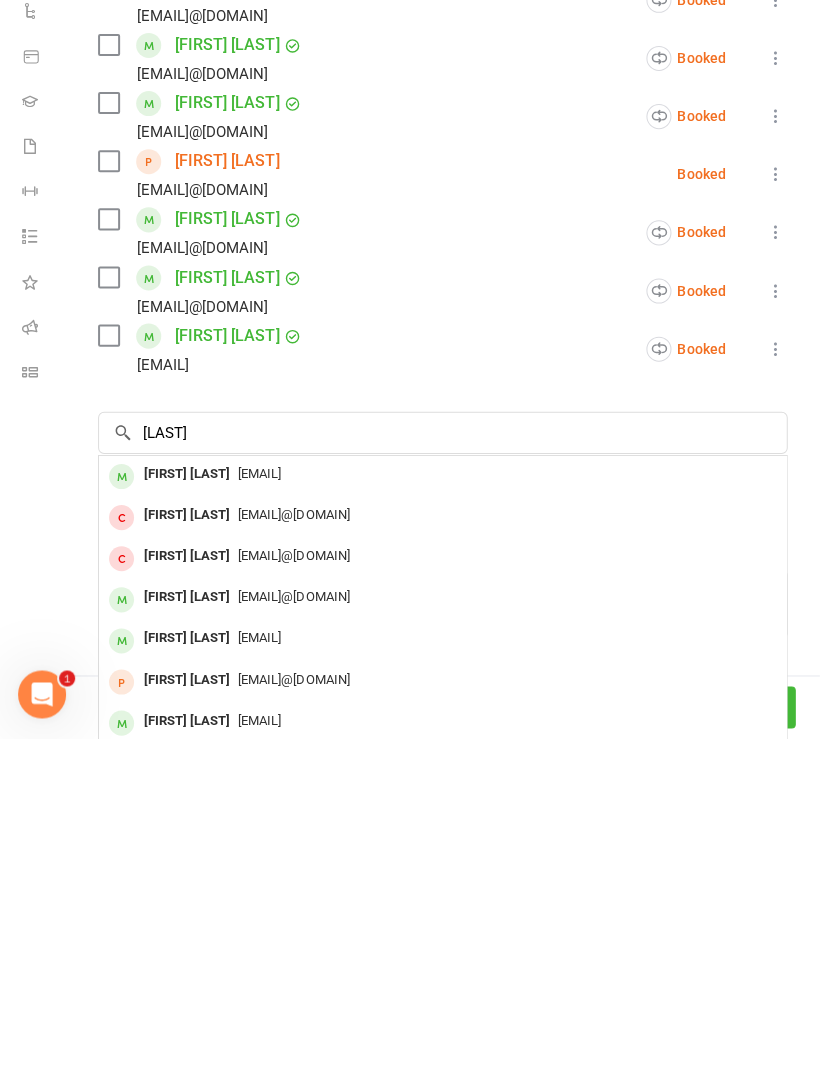 click on "rellaphan@hotmail.com" at bounding box center [261, 1054] 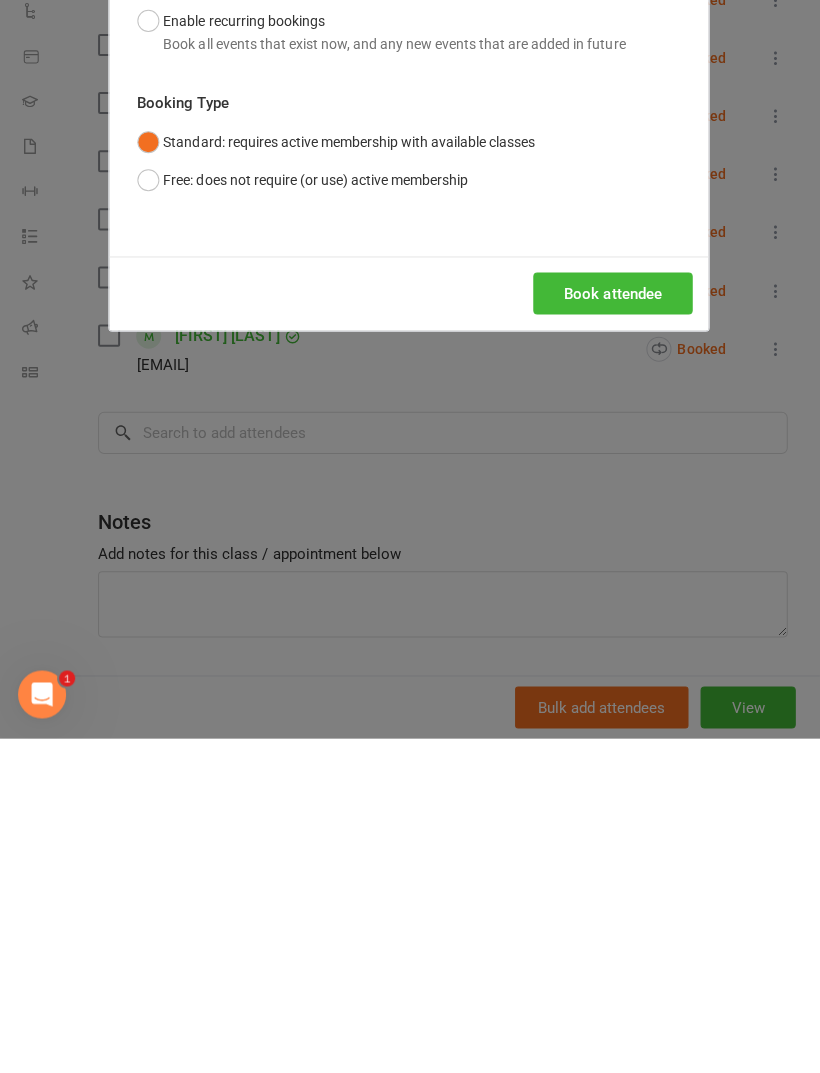 scroll, scrollTop: 594, scrollLeft: 0, axis: vertical 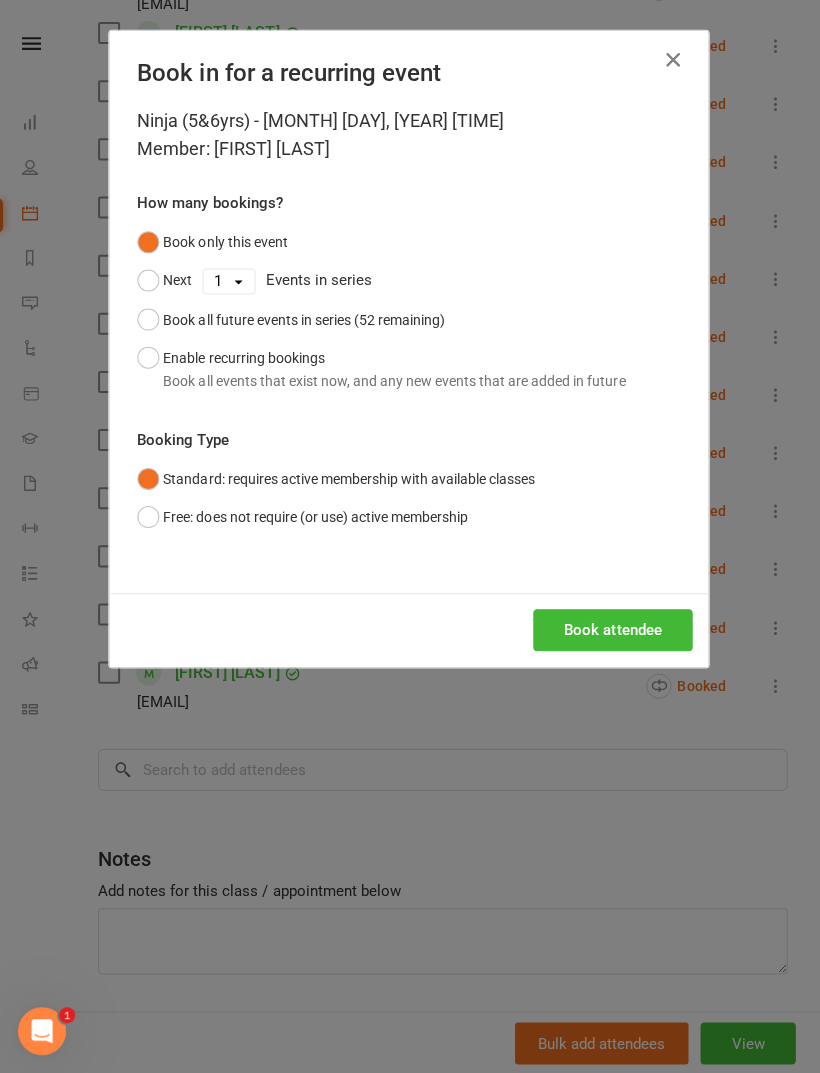 click on "Enable recurring bookings Book all events that exist now, and any new events that are added in future" at bounding box center [382, 368] 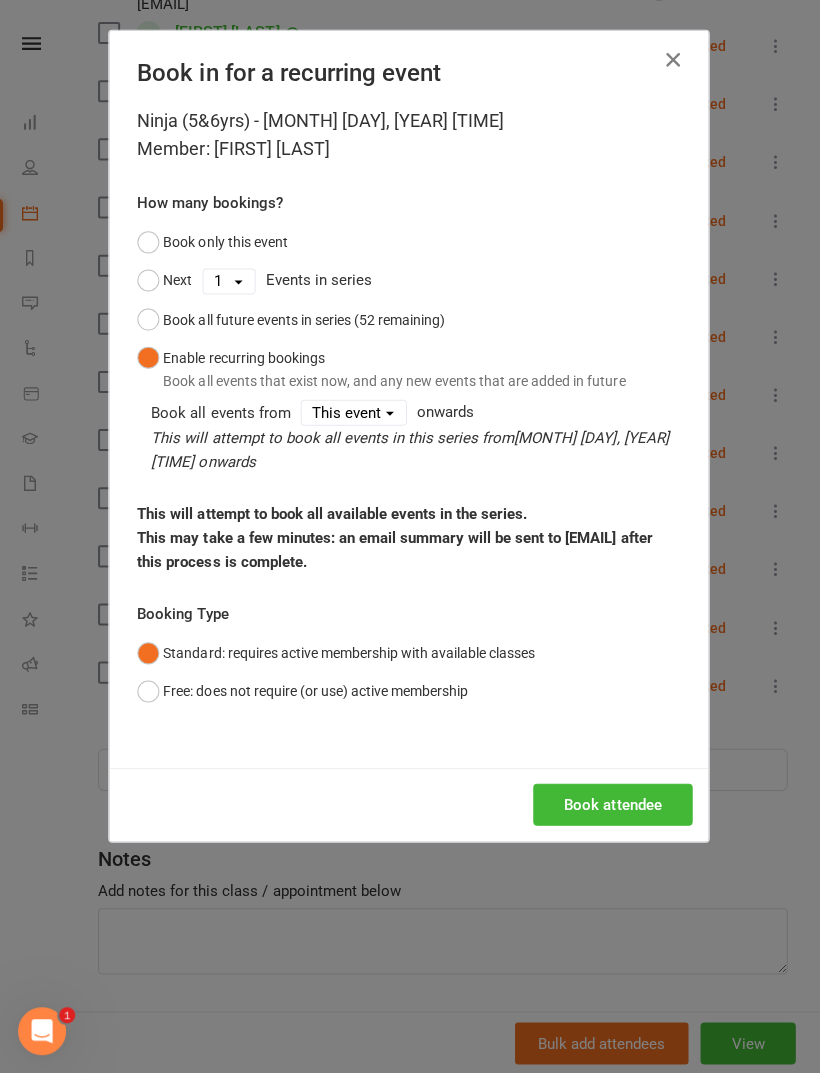 click on "Book attendee" at bounding box center (613, 803) 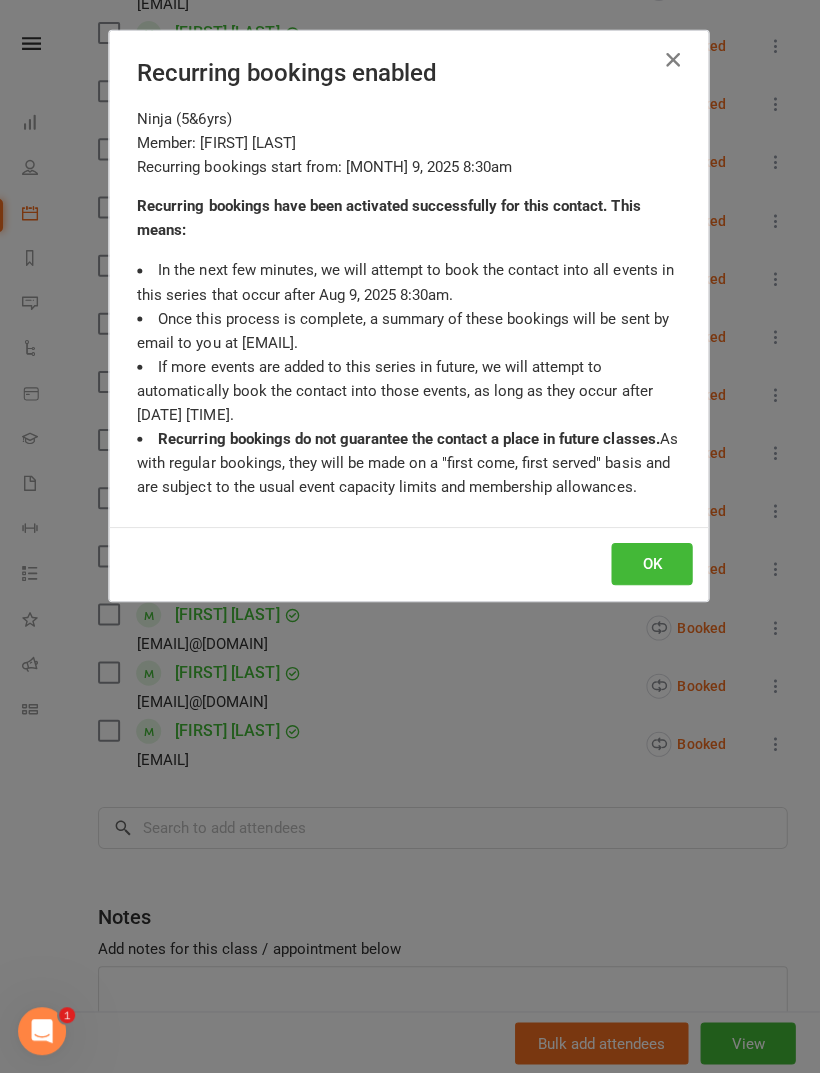 click on "OK" at bounding box center (652, 563) 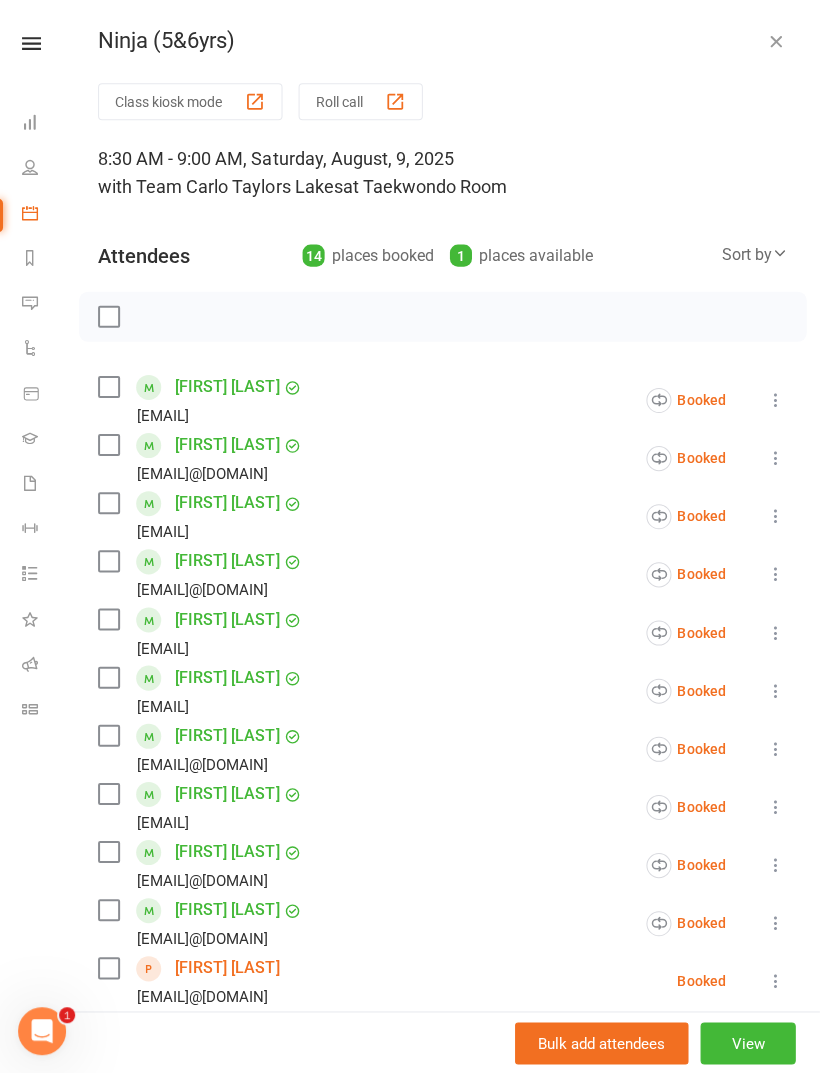 scroll, scrollTop: 0, scrollLeft: 0, axis: both 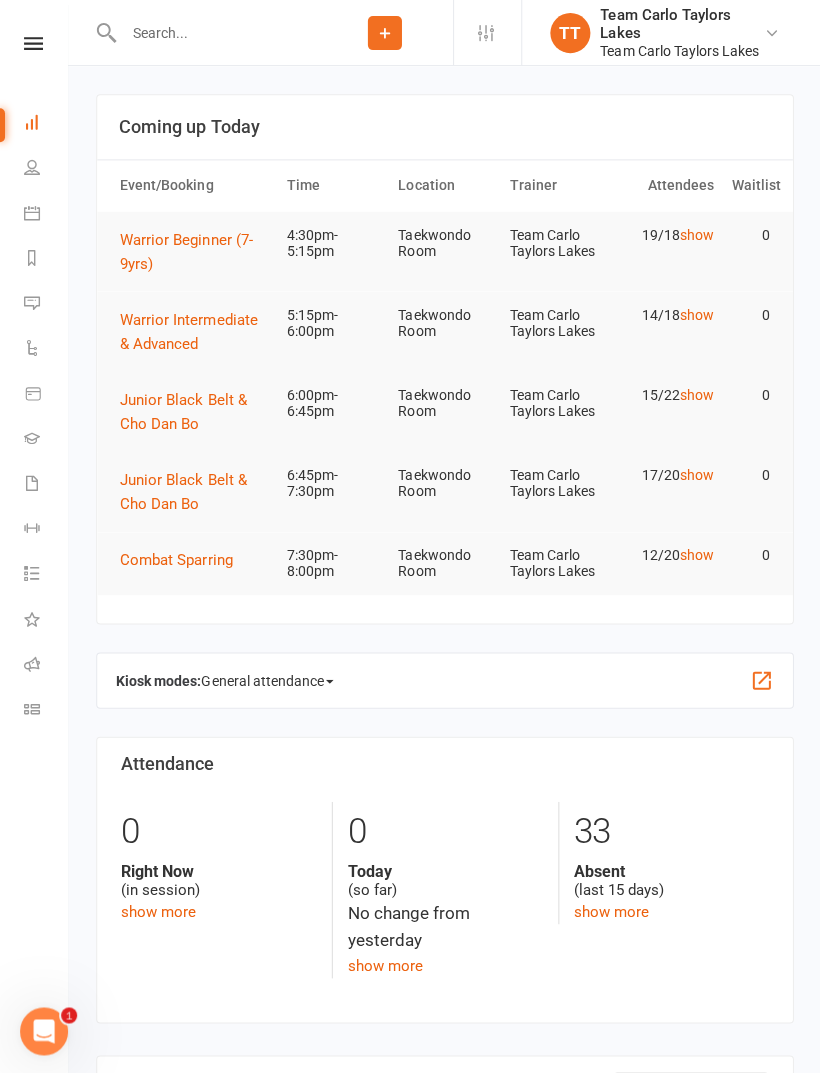 click at bounding box center [32, 212] 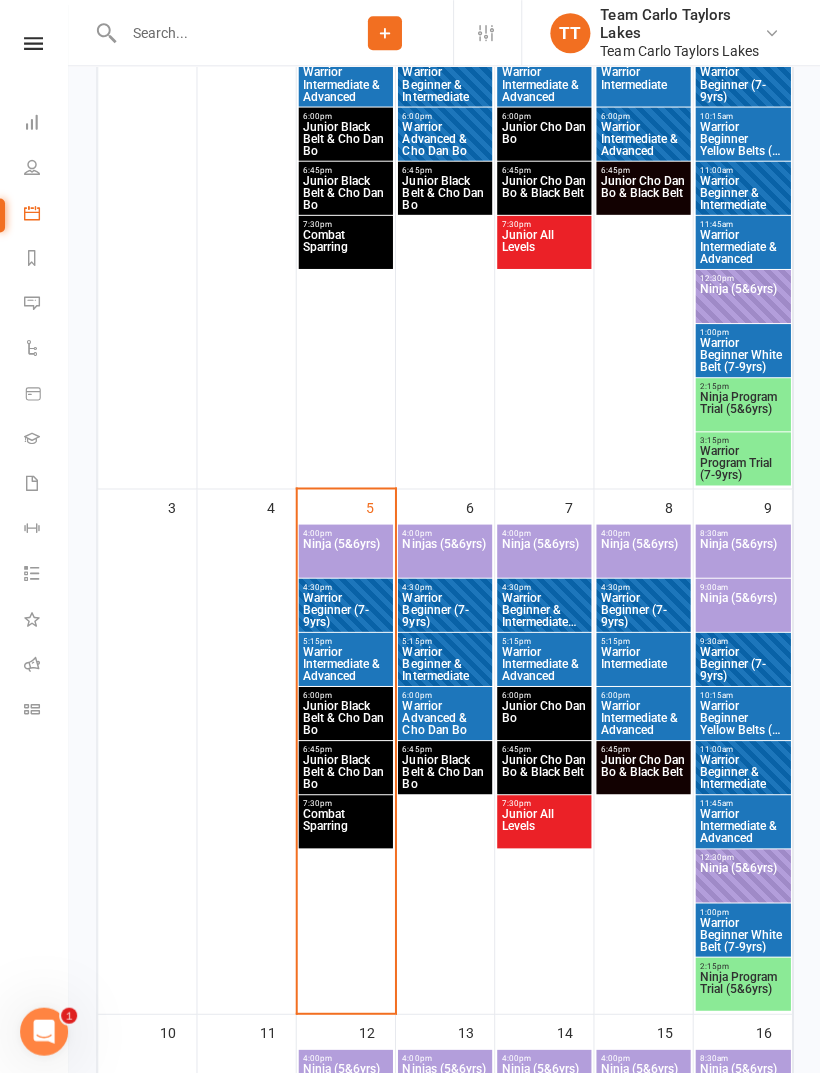 scroll, scrollTop: 532, scrollLeft: 0, axis: vertical 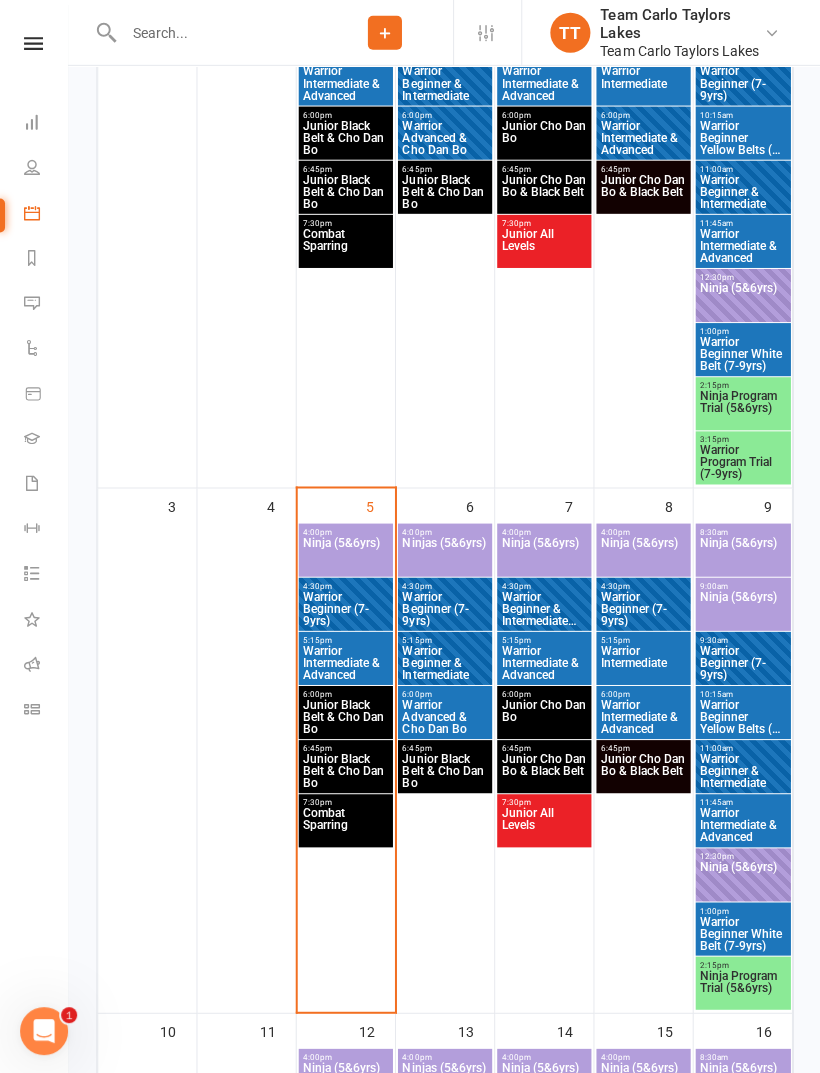 click on "Warrior Beginner (7-9yrs)" at bounding box center (345, 608) 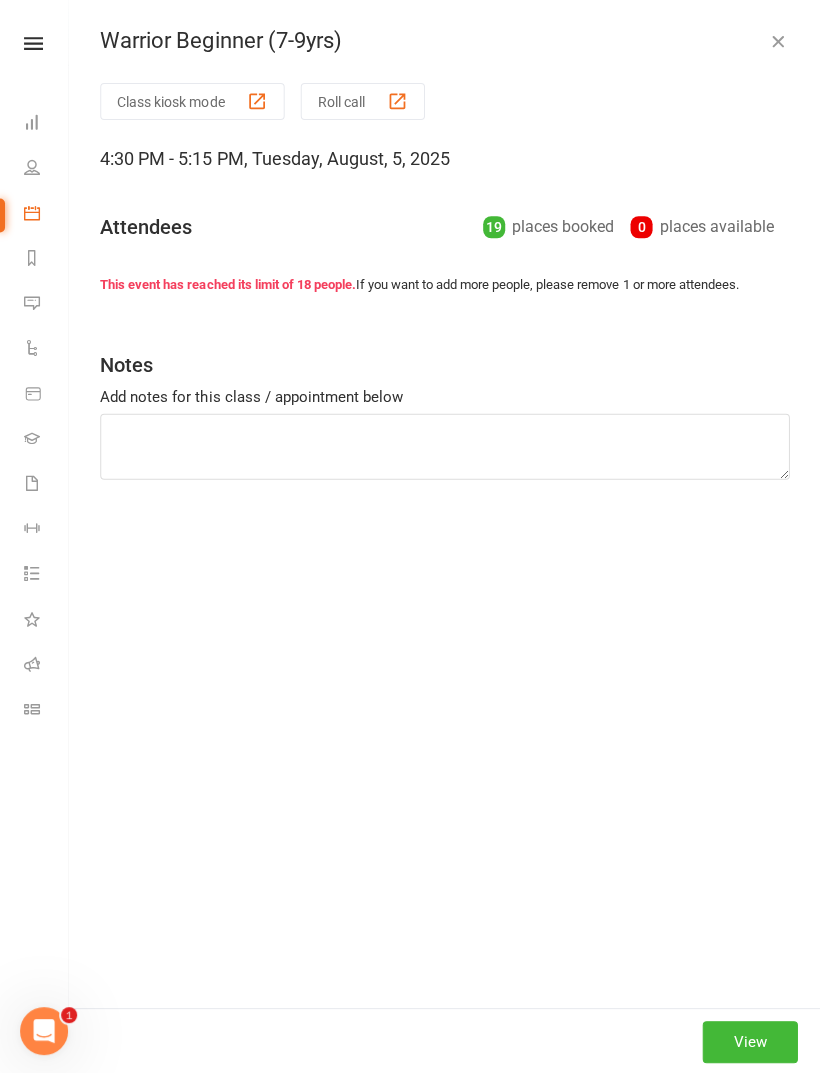 scroll, scrollTop: 532, scrollLeft: 0, axis: vertical 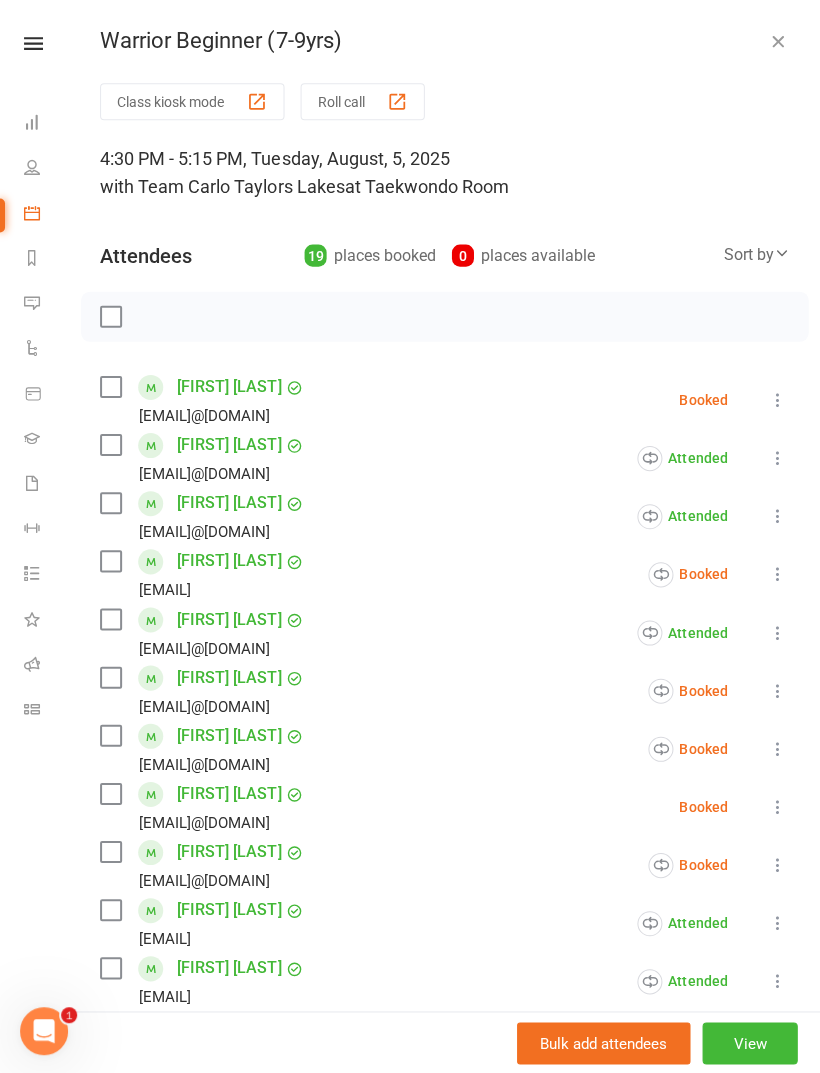click on "Roll call" at bounding box center (362, 101) 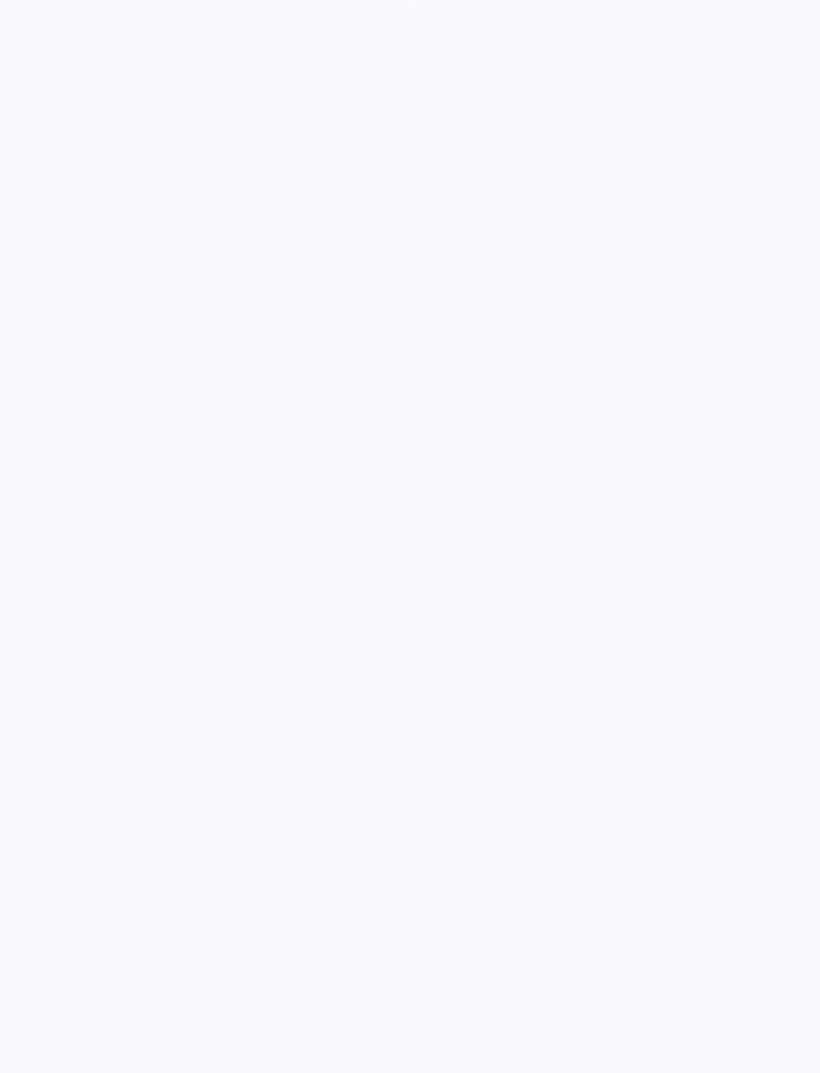 scroll, scrollTop: 0, scrollLeft: 0, axis: both 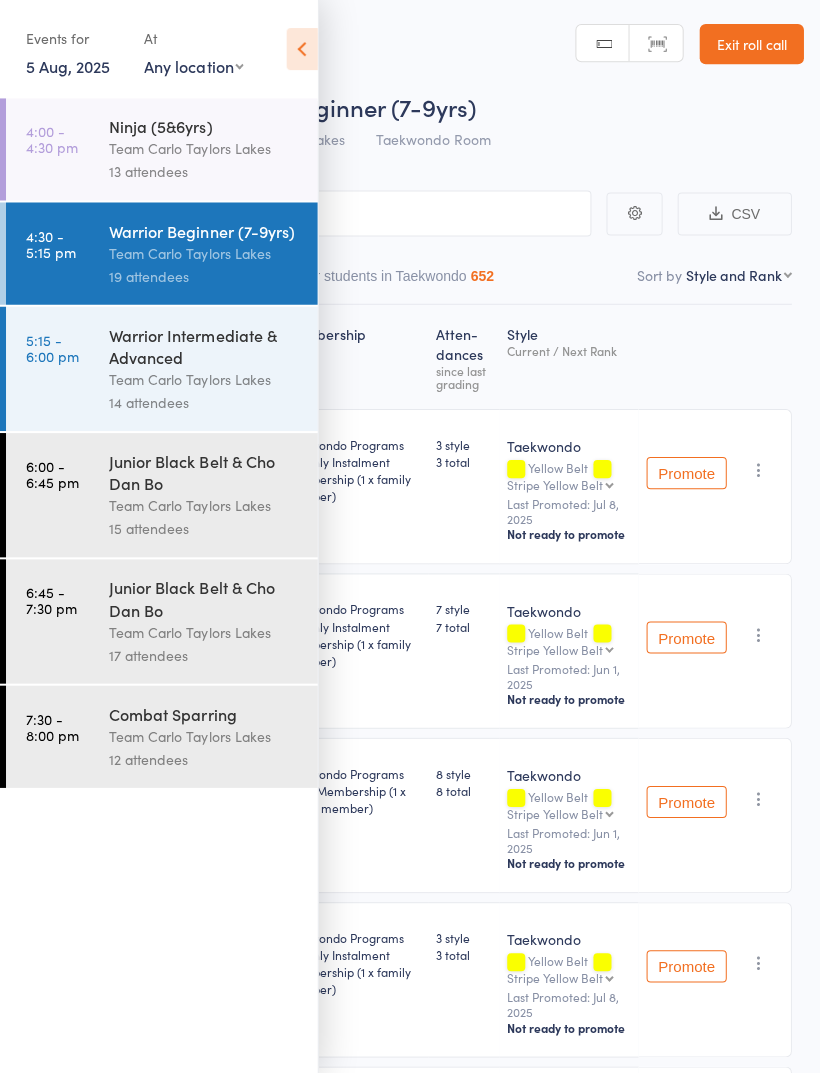 click at bounding box center (301, 49) 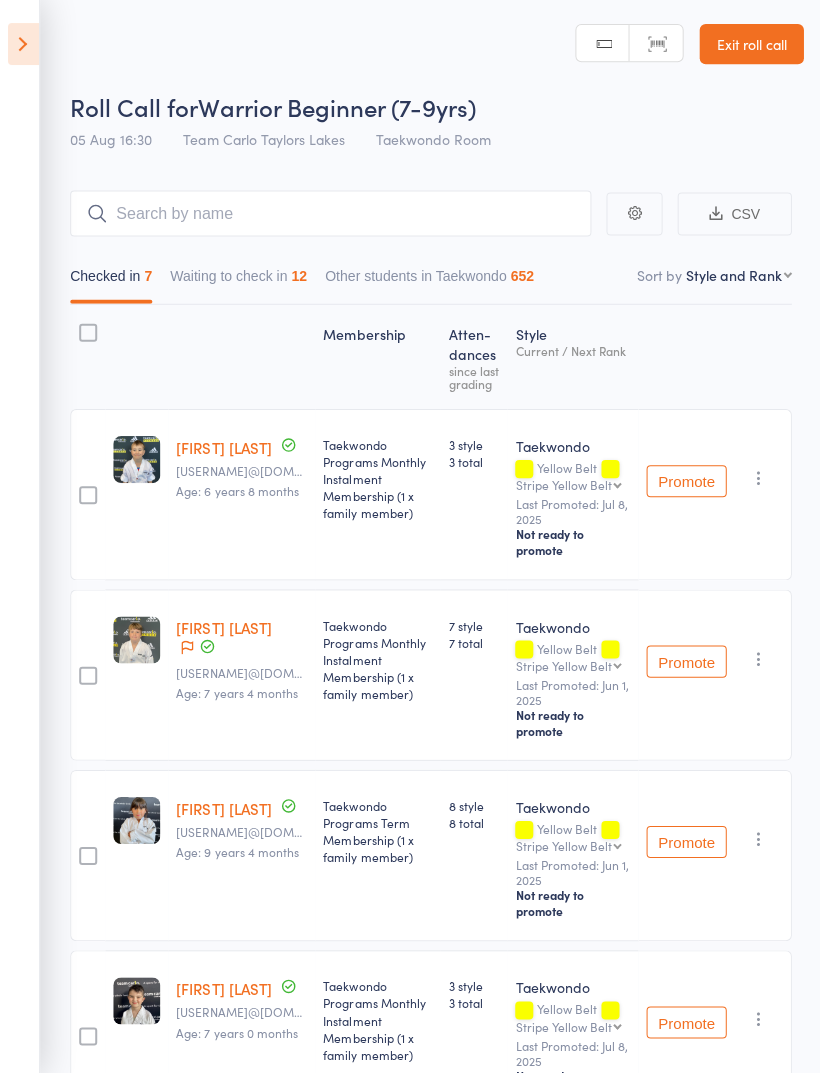click on "Waiting to check in  12" at bounding box center (238, 280) 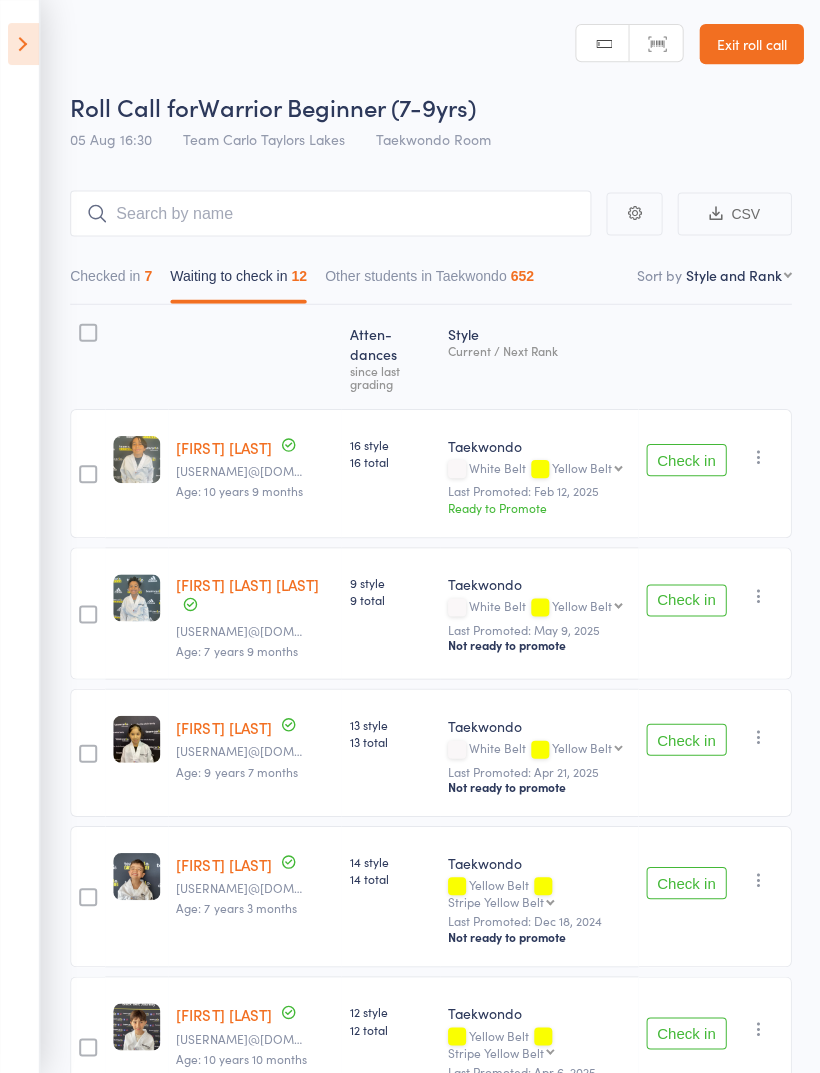 click at bounding box center [23, 44] 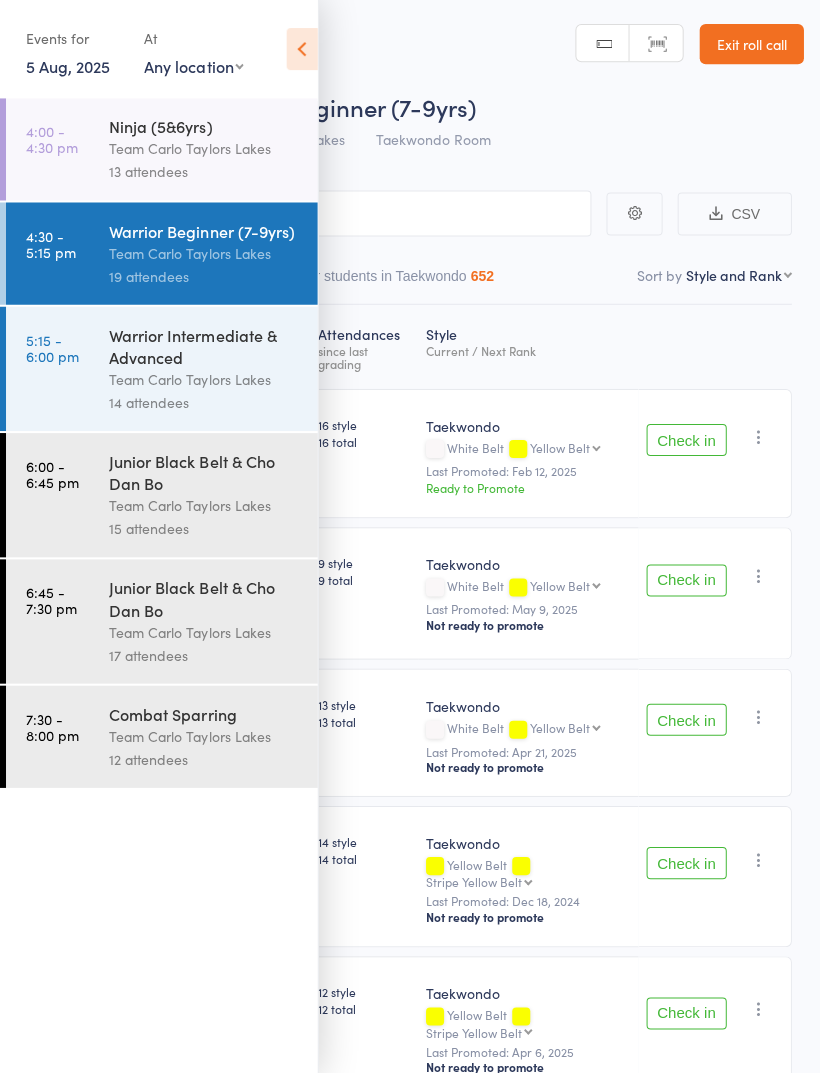 click at bounding box center (301, 49) 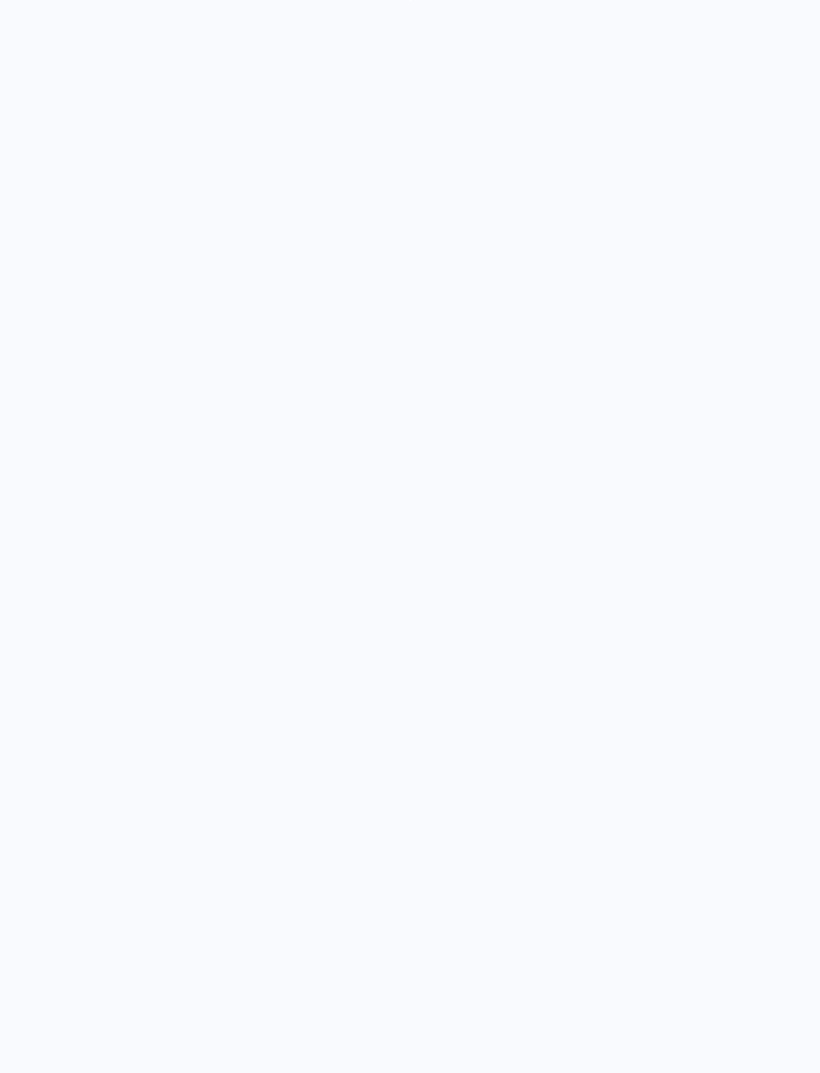 scroll, scrollTop: 0, scrollLeft: 0, axis: both 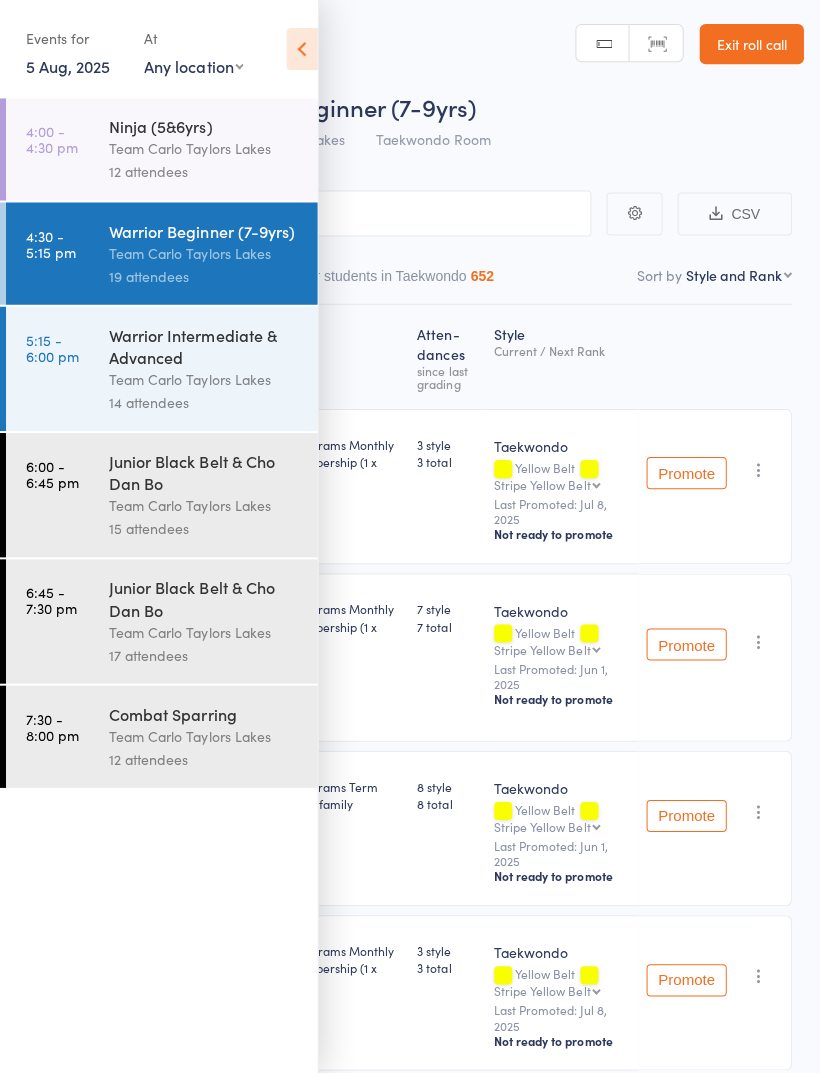 click at bounding box center (301, 49) 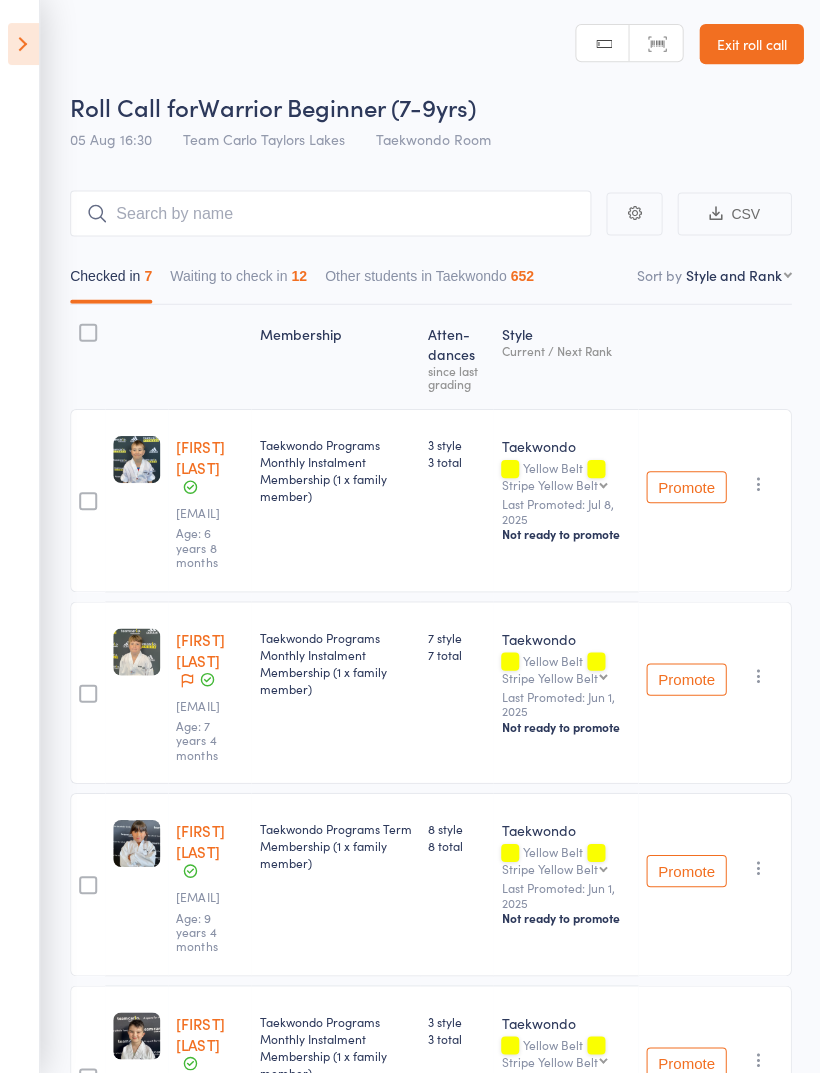 click on "Waiting to check in  12" at bounding box center [238, 280] 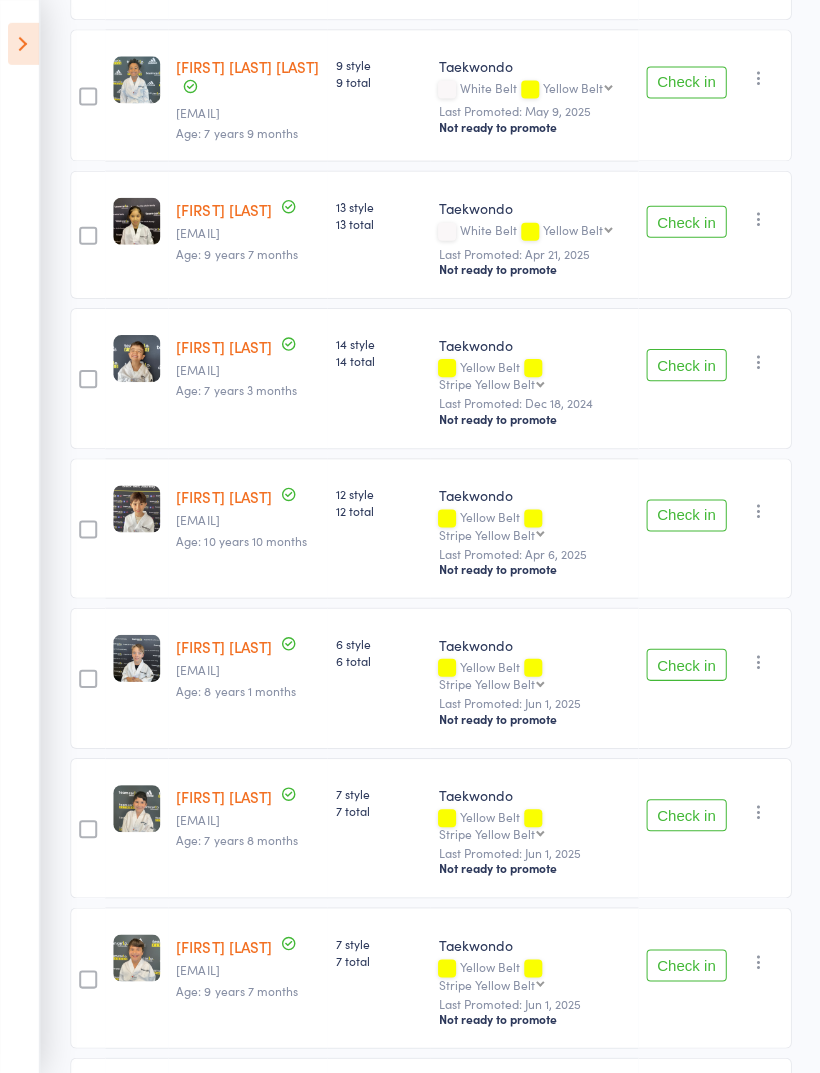 scroll, scrollTop: 498, scrollLeft: 0, axis: vertical 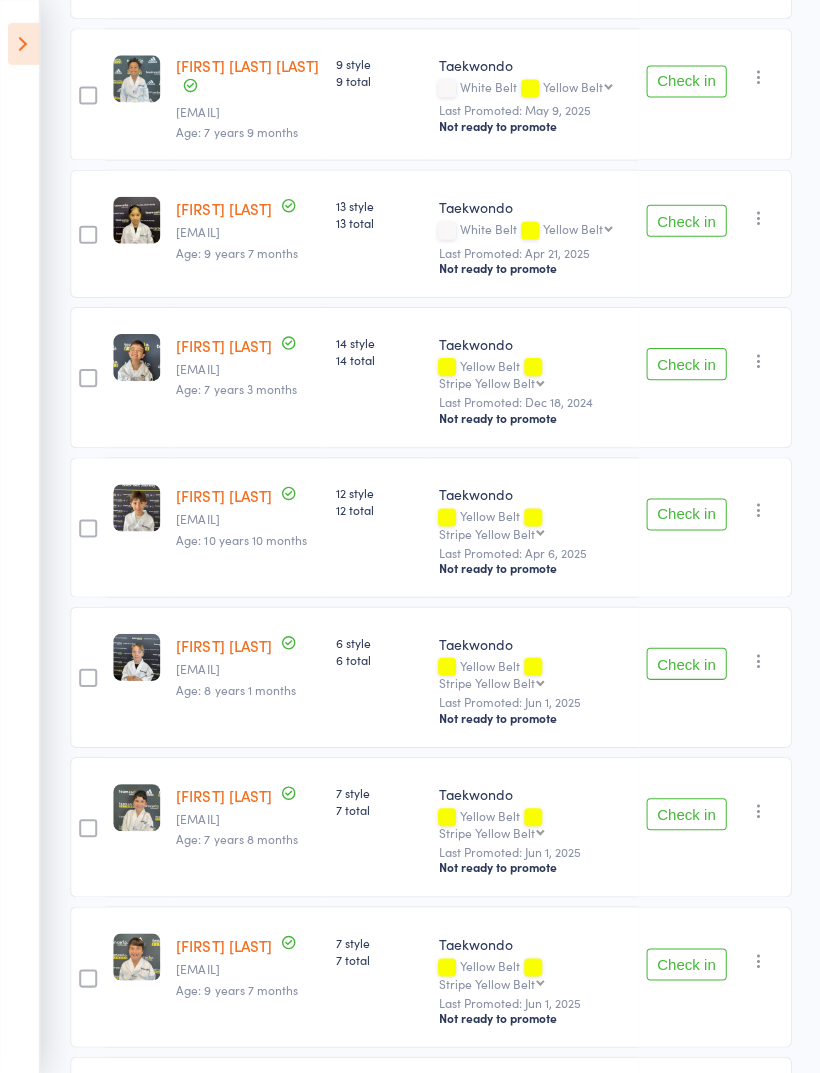 click on "Check in" at bounding box center [685, 662] 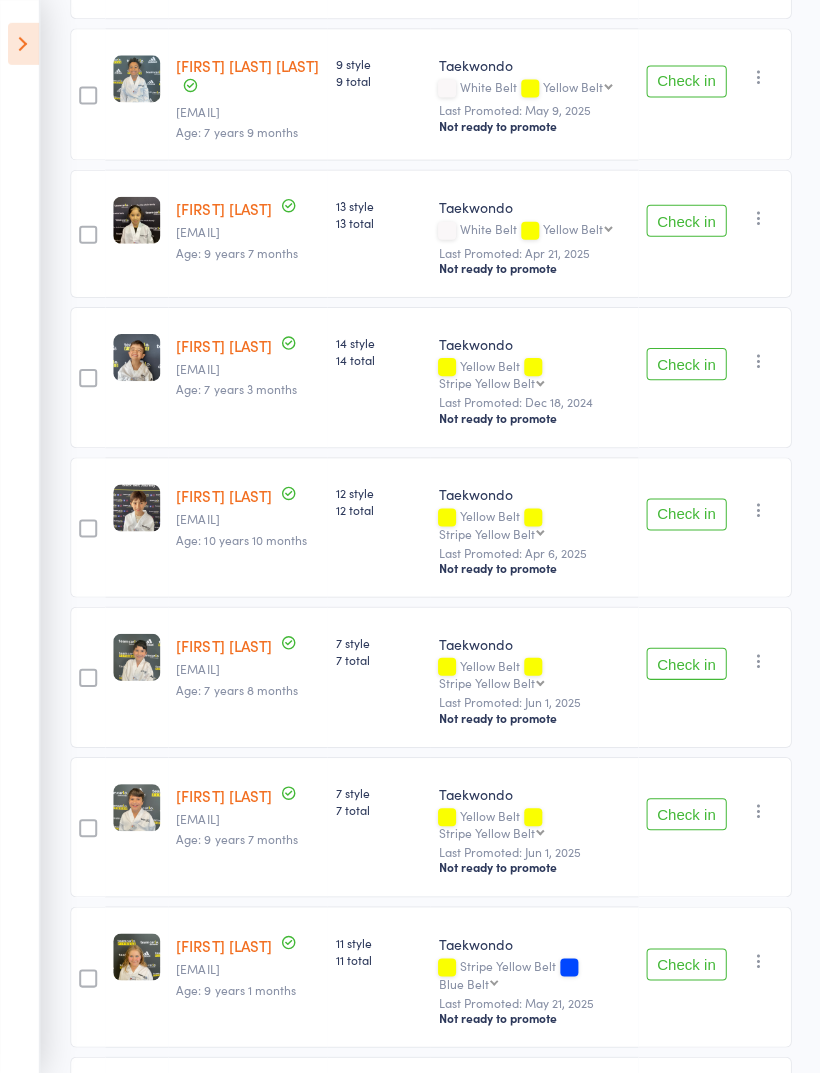 click on "Check in" at bounding box center (685, 513) 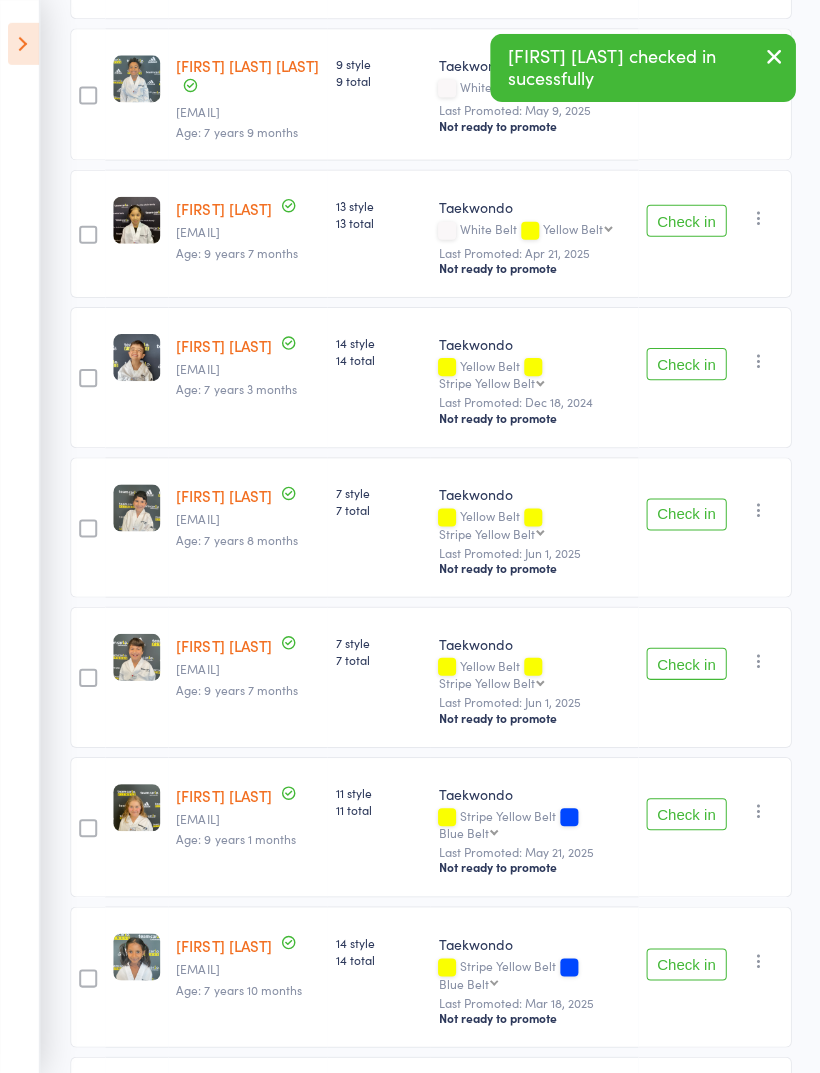 click on "Check in" at bounding box center (685, 363) 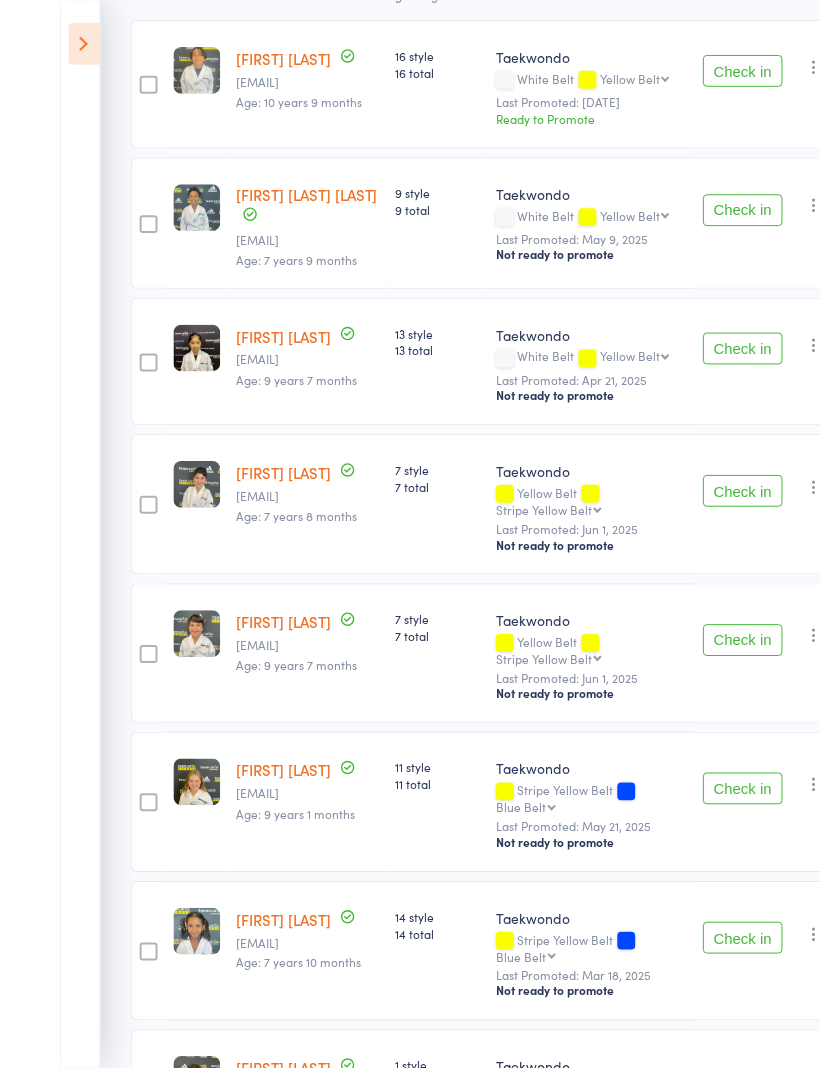 scroll, scrollTop: 359, scrollLeft: 0, axis: vertical 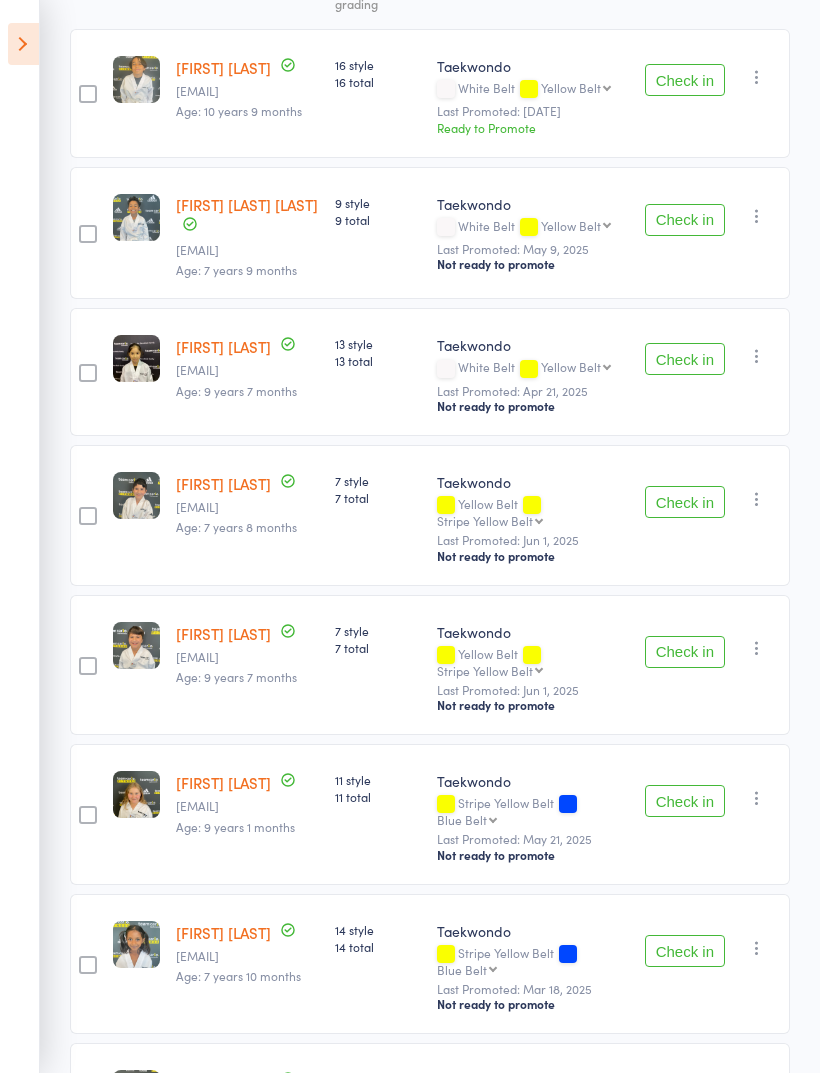 click on "Check in" at bounding box center (685, 220) 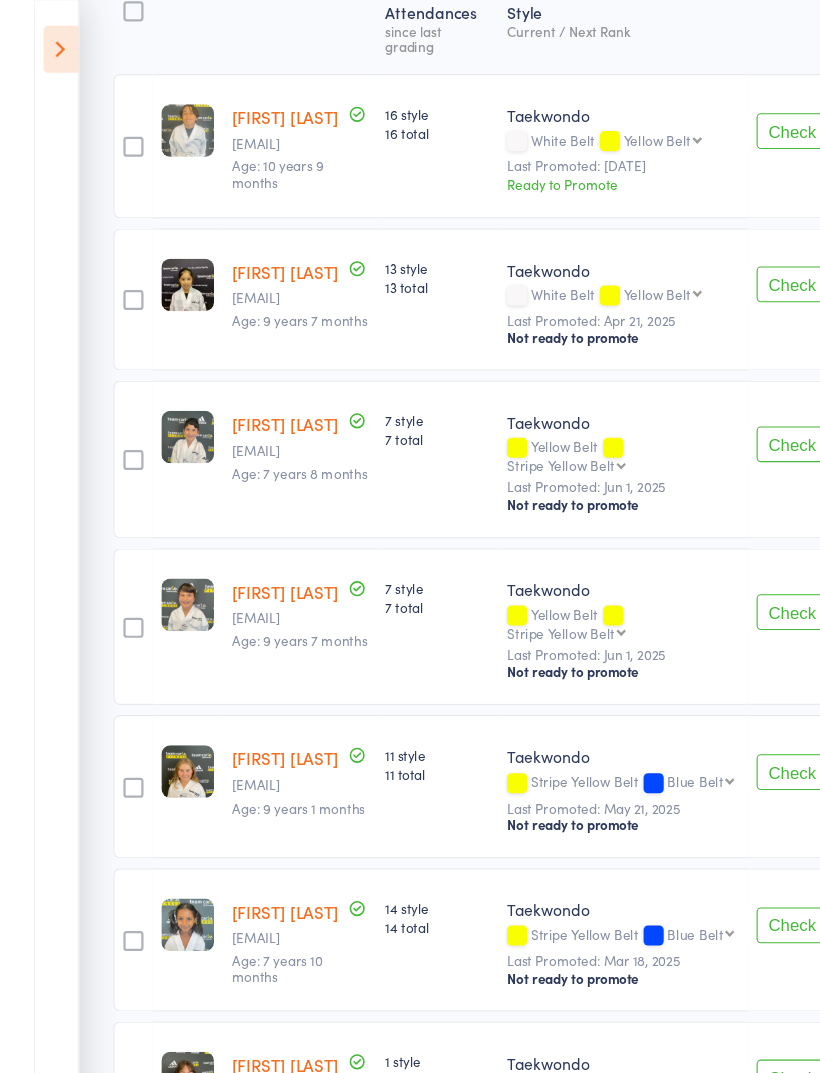 scroll, scrollTop: 303, scrollLeft: 0, axis: vertical 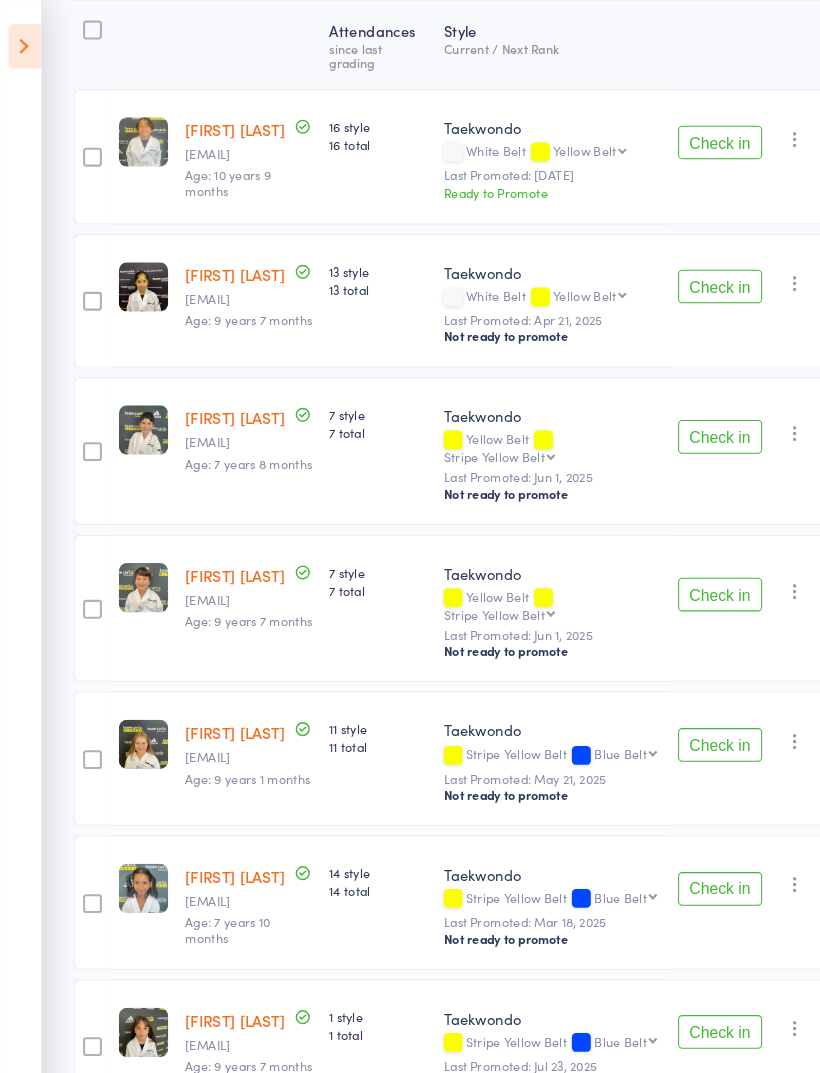 click on "Check in" at bounding box center (685, 273) 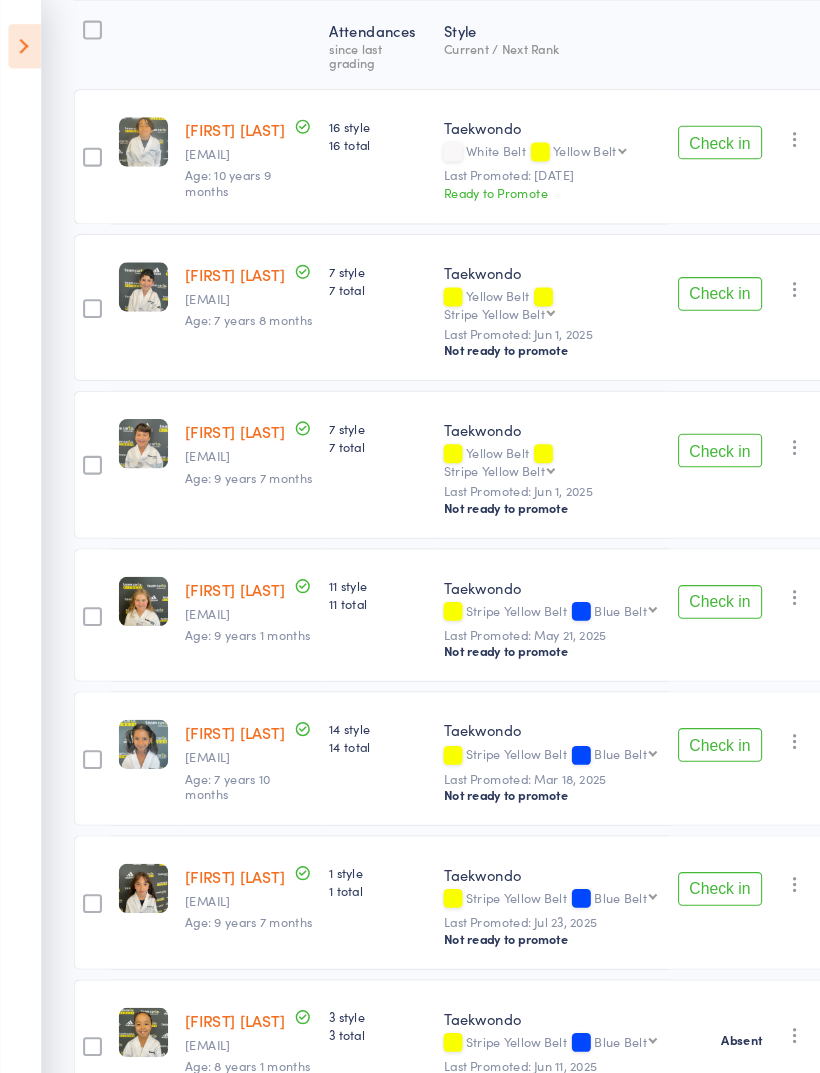 click on "Check in" at bounding box center [685, 136] 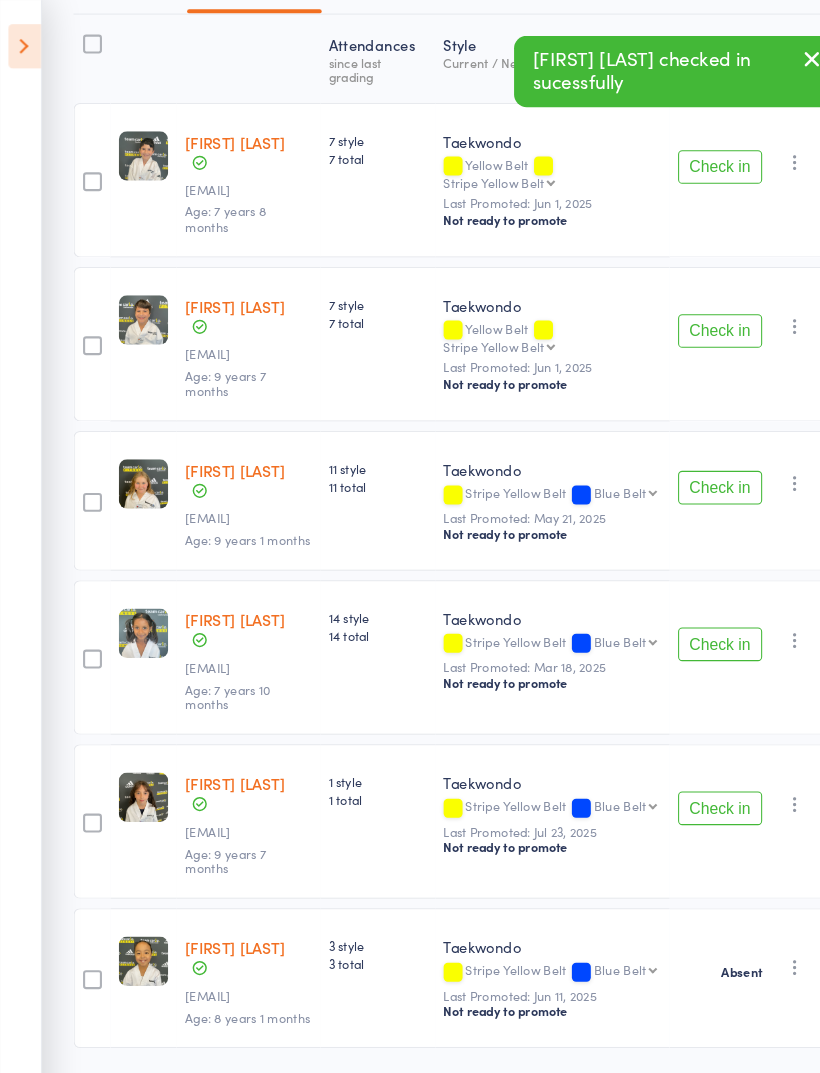 click on "Check in Check in Promote Send message Add Note Add Task Add Flag Remove Mark absent" at bounding box center [713, 171] 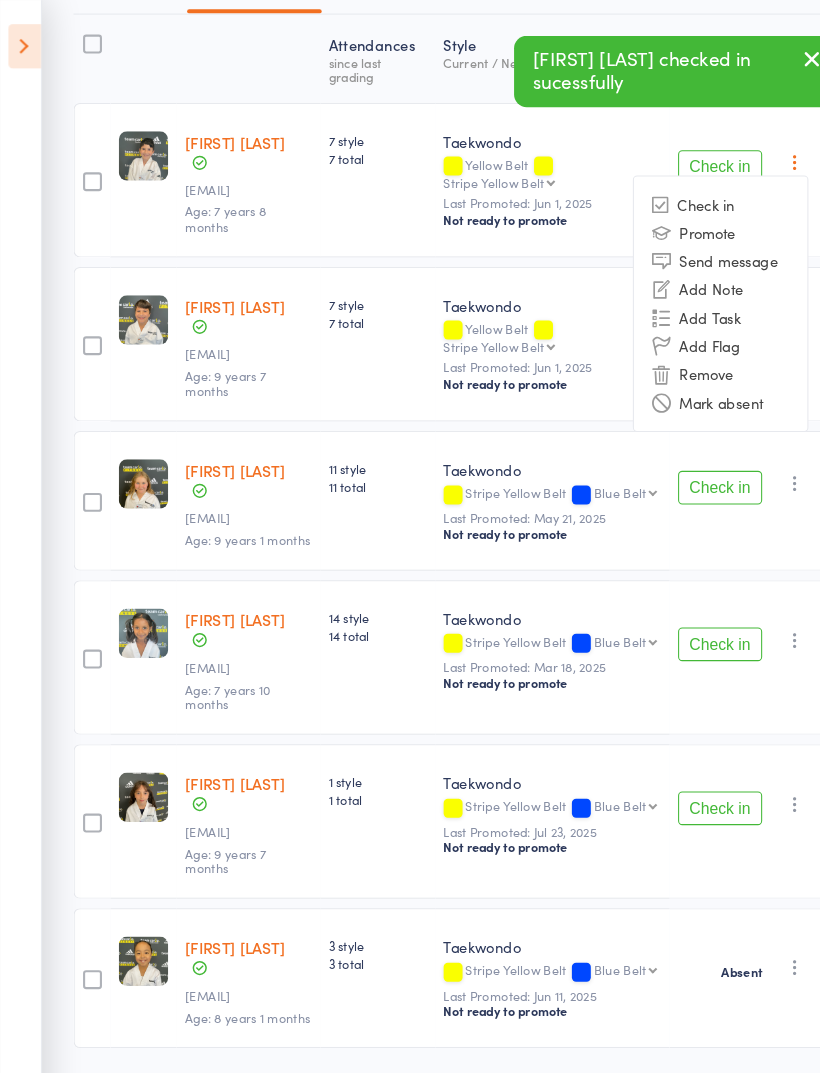 click on "Check in Check in Promote Send message Add Note Add Task Add Flag Remove Mark absent" at bounding box center [713, 171] 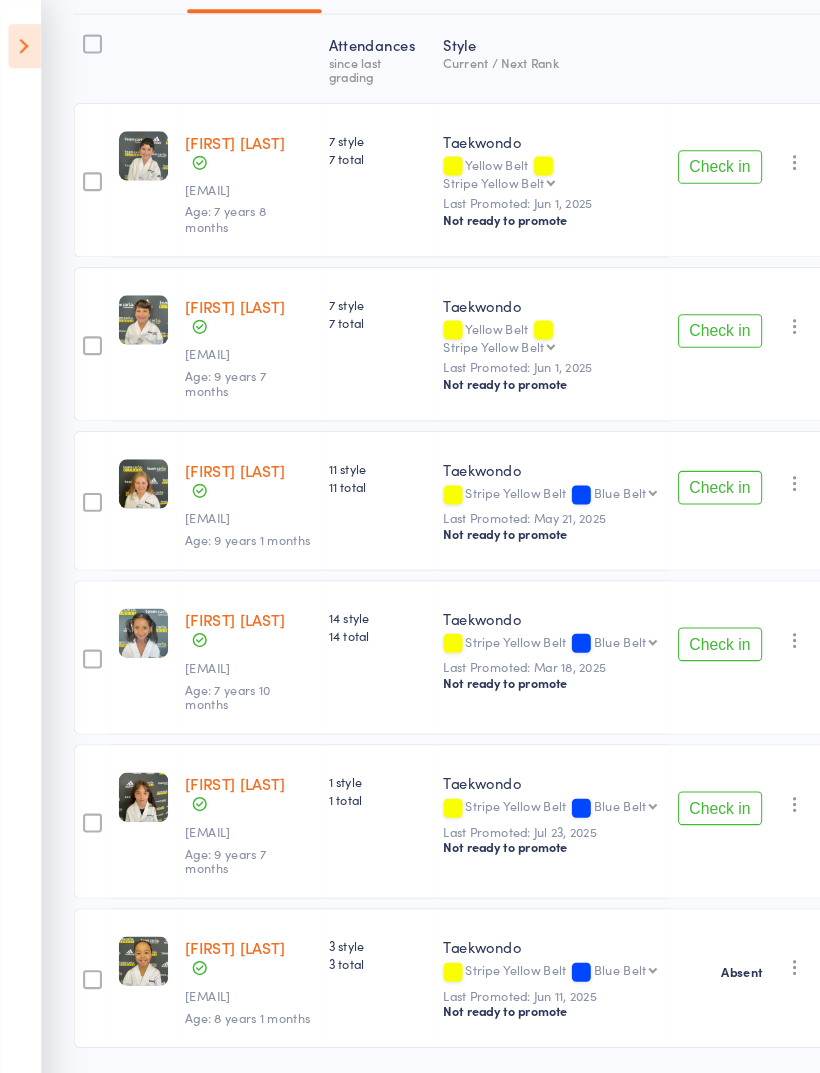 scroll, scrollTop: 290, scrollLeft: 0, axis: vertical 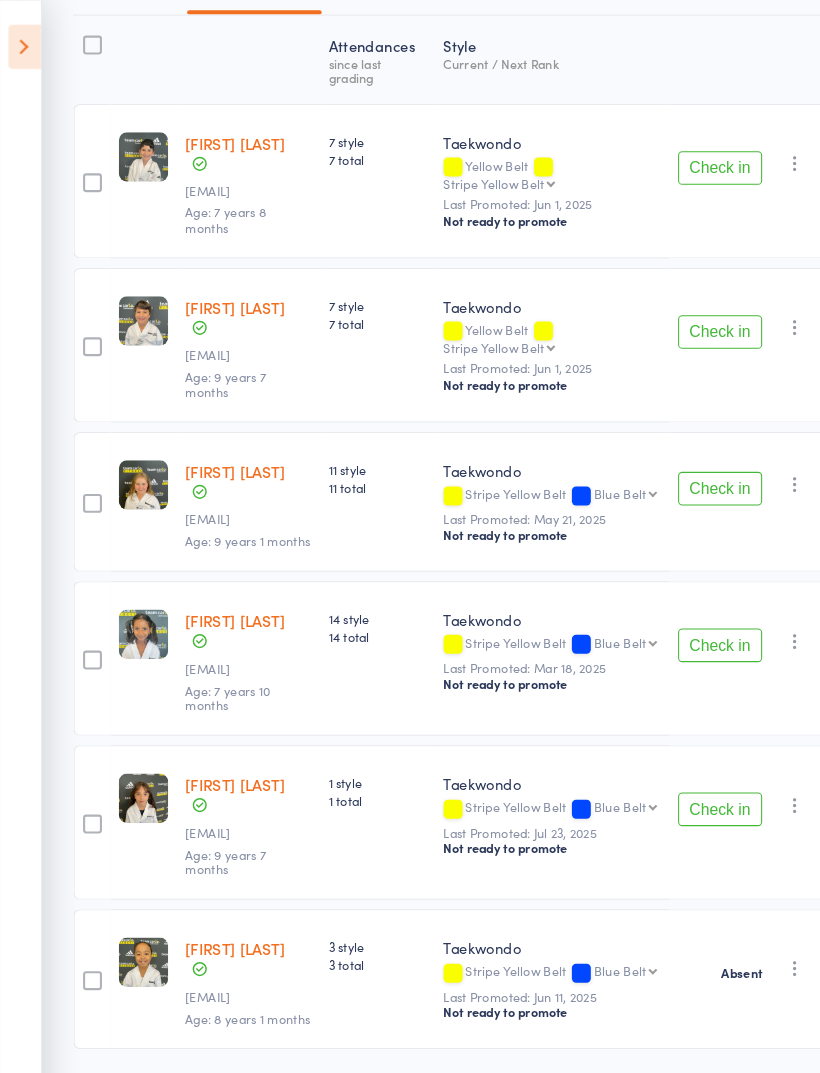 click on "Check in" at bounding box center (685, 613) 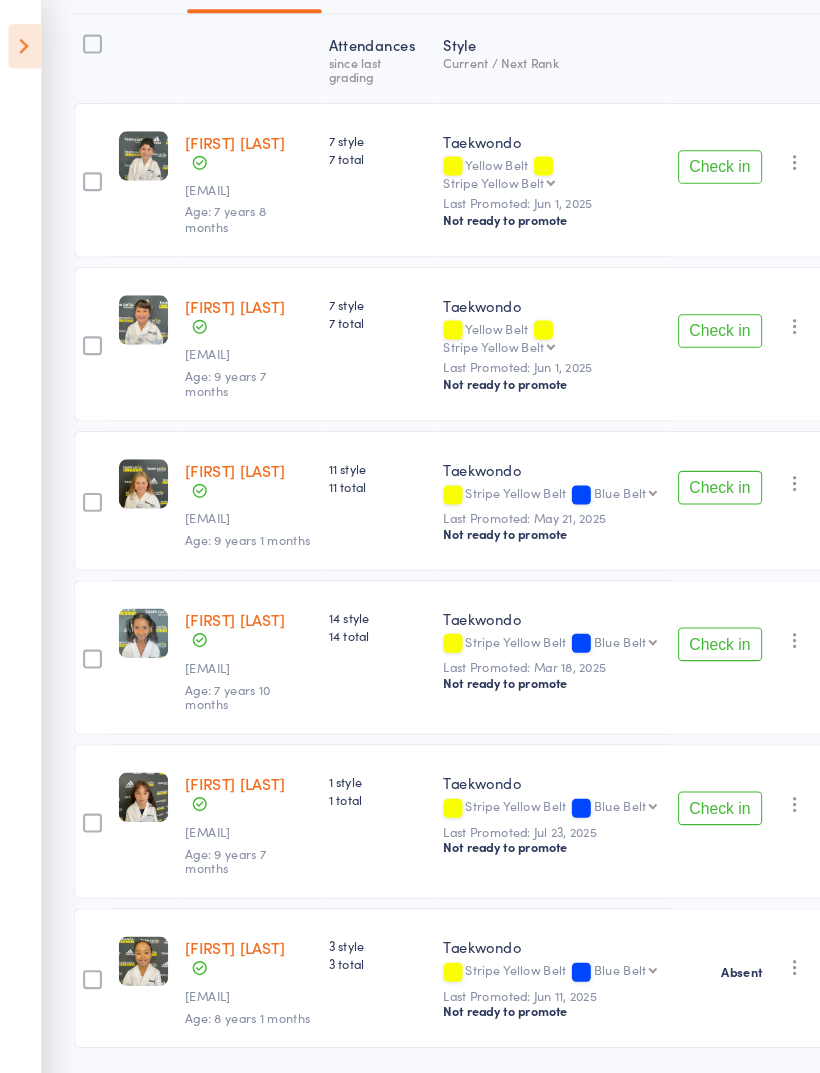 scroll, scrollTop: 140, scrollLeft: 0, axis: vertical 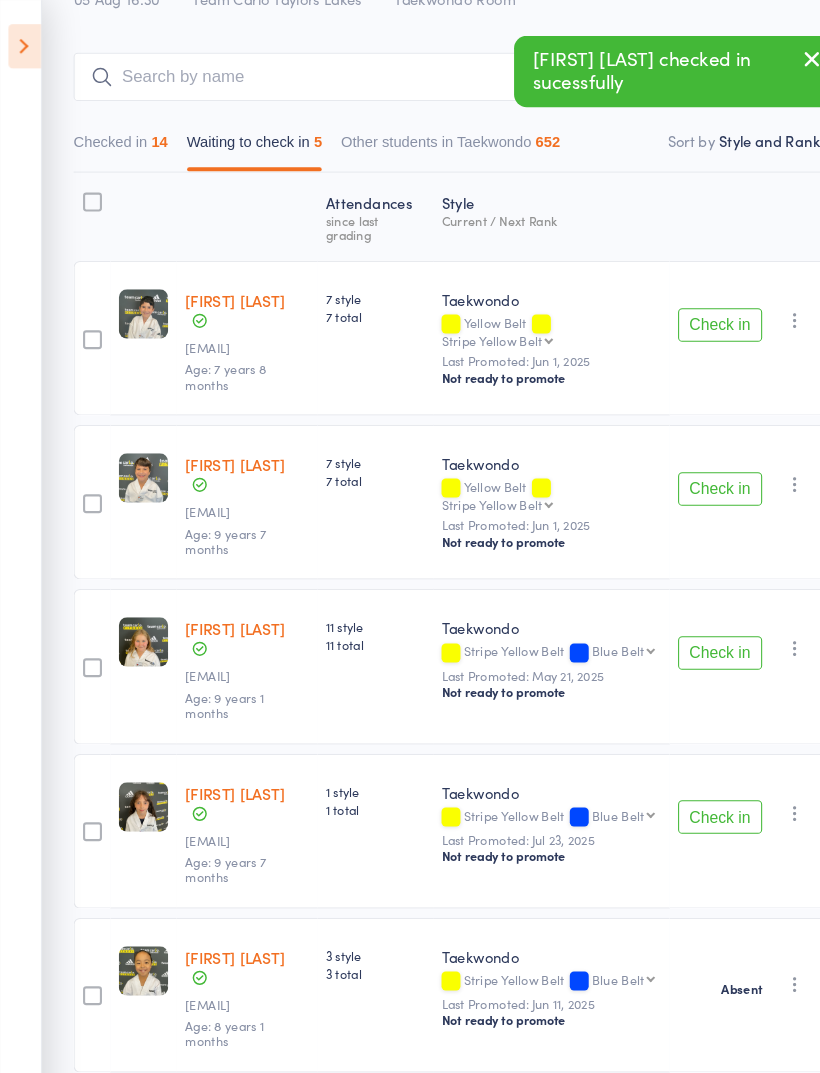 click on "Absent" at bounding box center (705, 940) 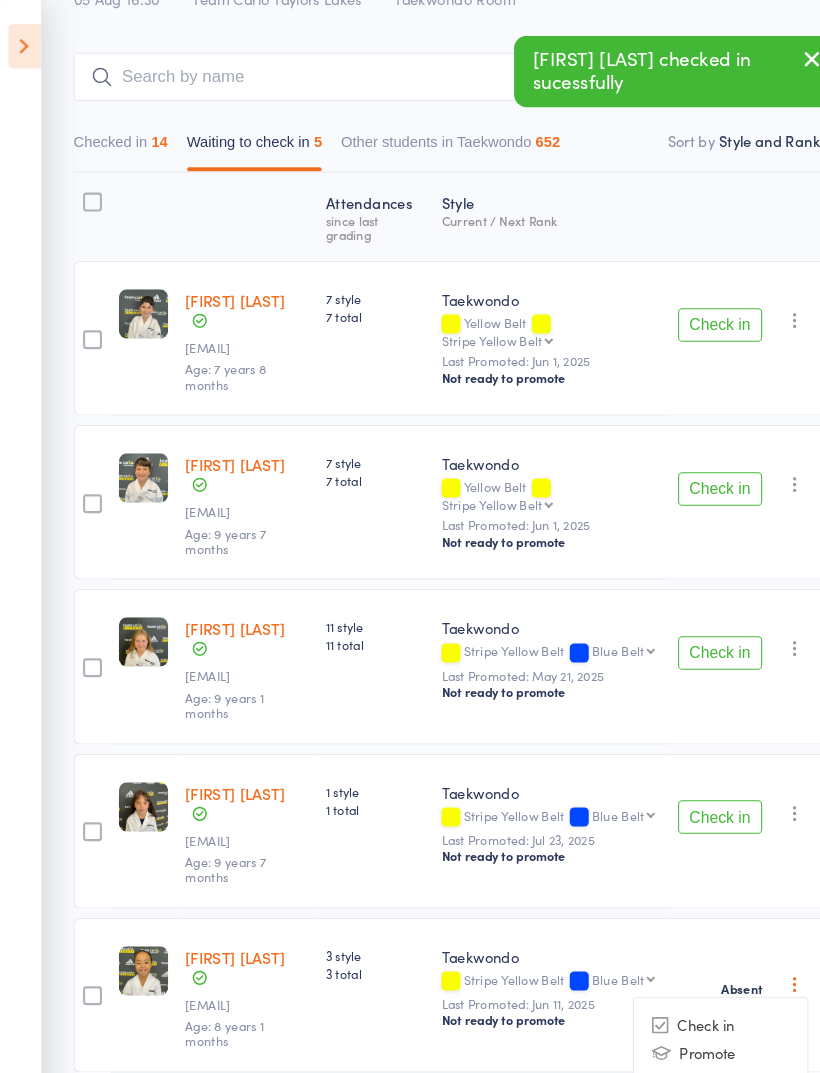 click on "Check in" at bounding box center [685, 975] 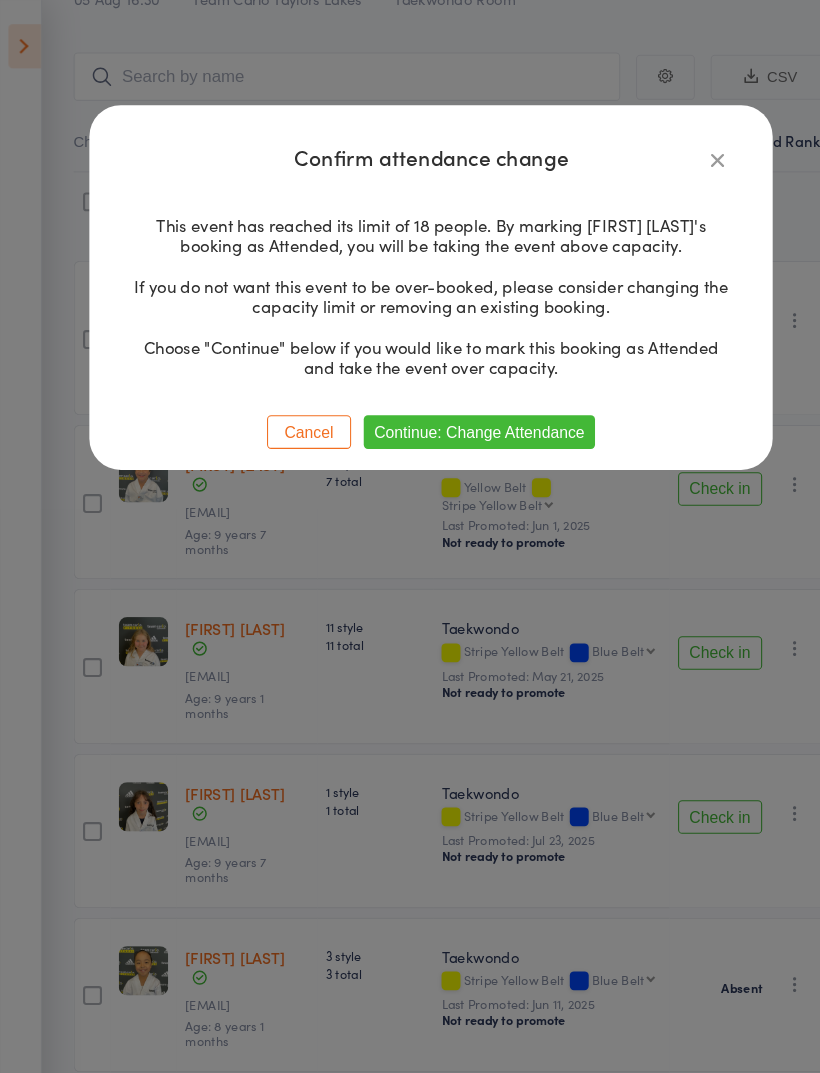 click on "Continue: Change Attendance" at bounding box center [456, 411] 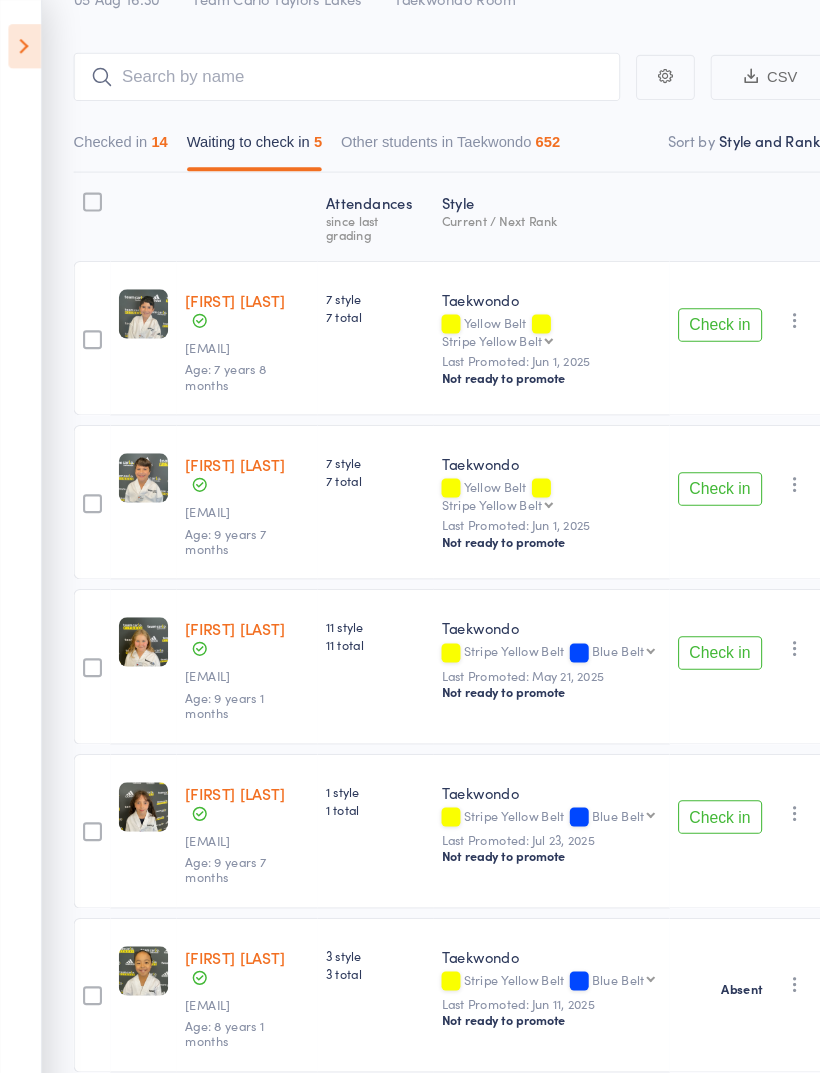 scroll, scrollTop: 5, scrollLeft: 0, axis: vertical 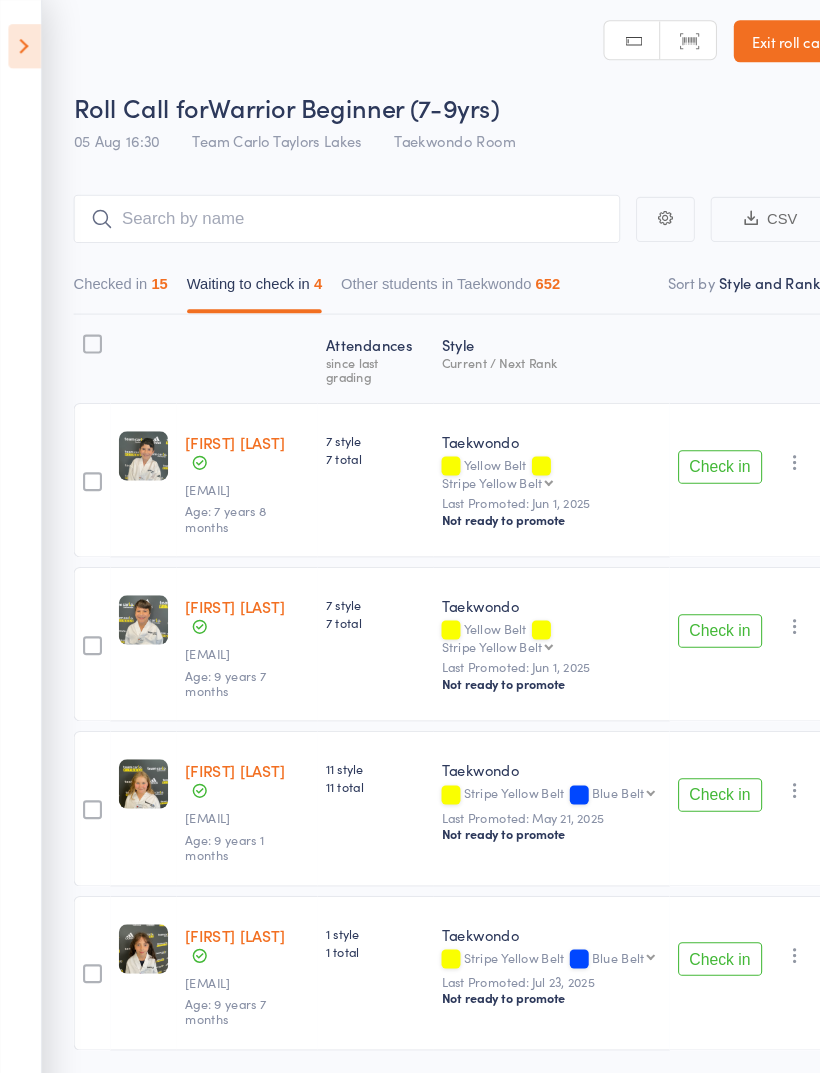 click at bounding box center [87, 341] 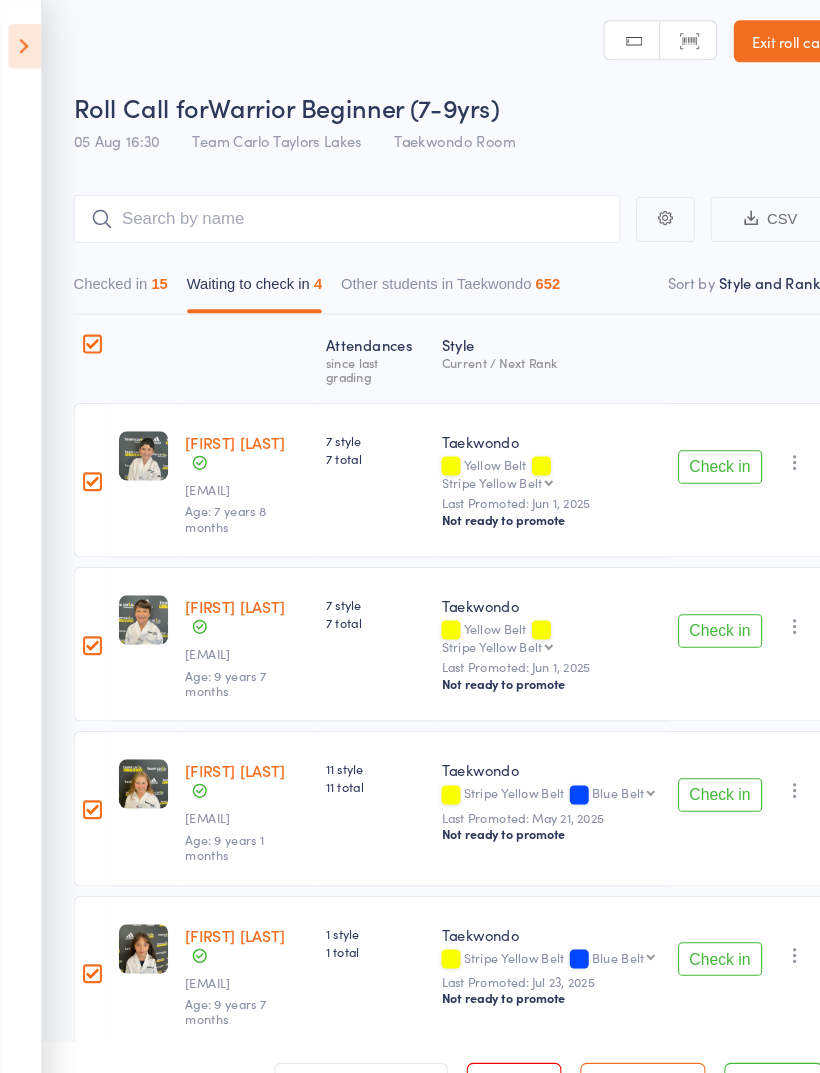 click on "Mark absent" at bounding box center (611, 1032) 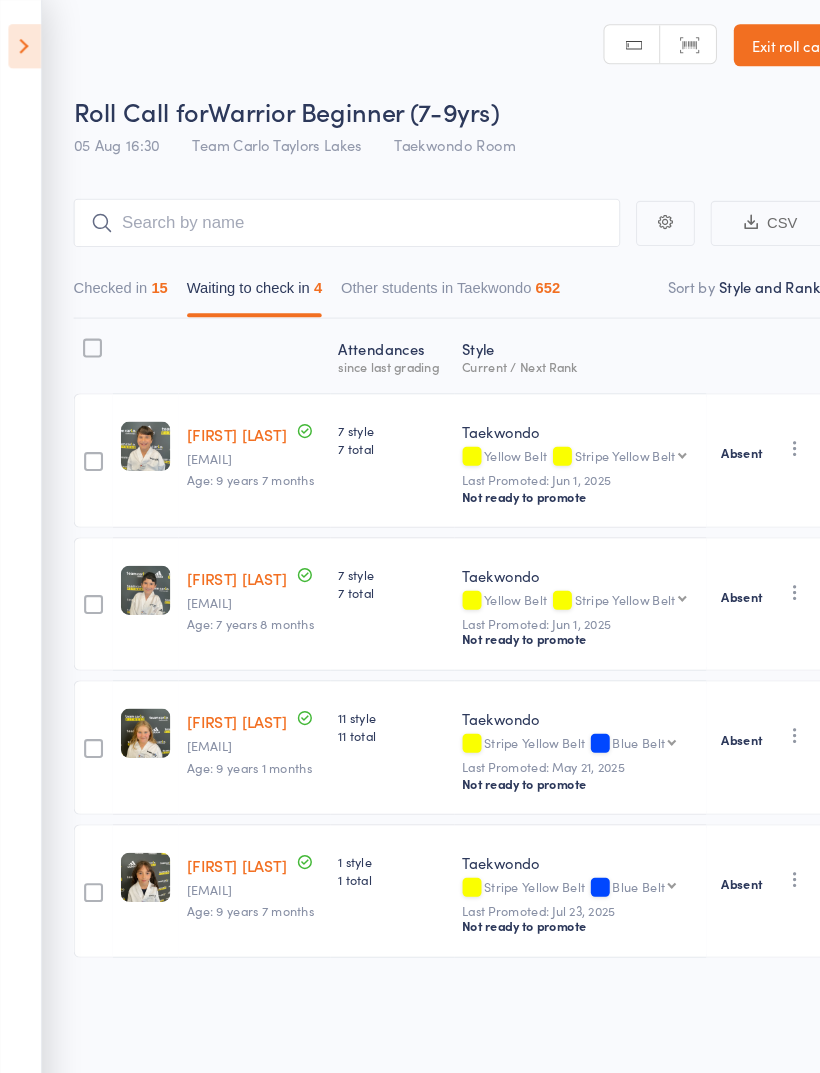 click on "Exit roll call" at bounding box center [750, 43] 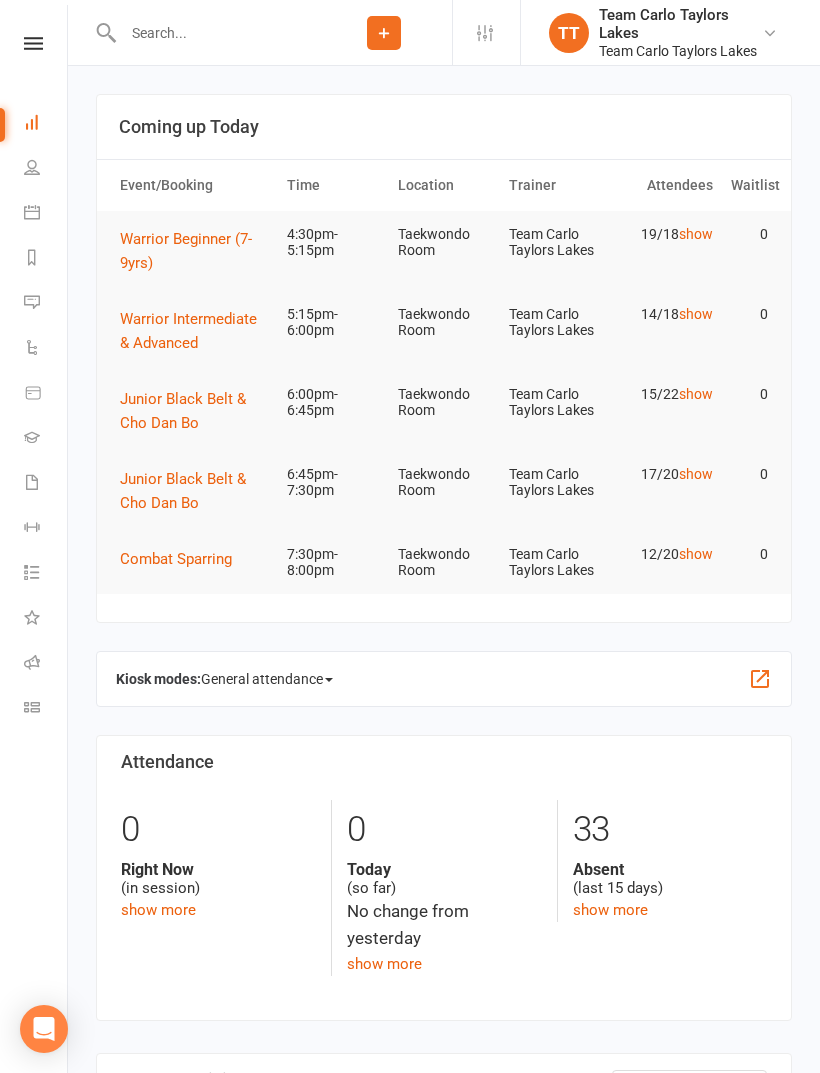 scroll, scrollTop: 0, scrollLeft: 0, axis: both 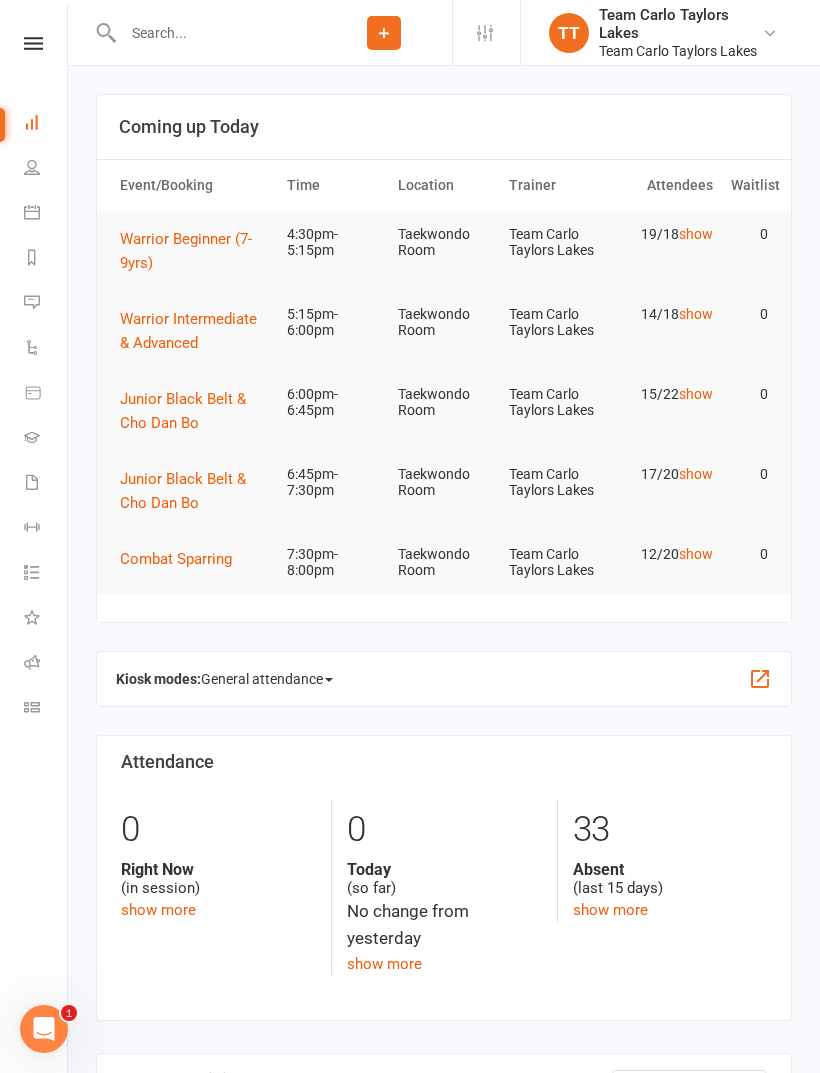 click at bounding box center [32, 212] 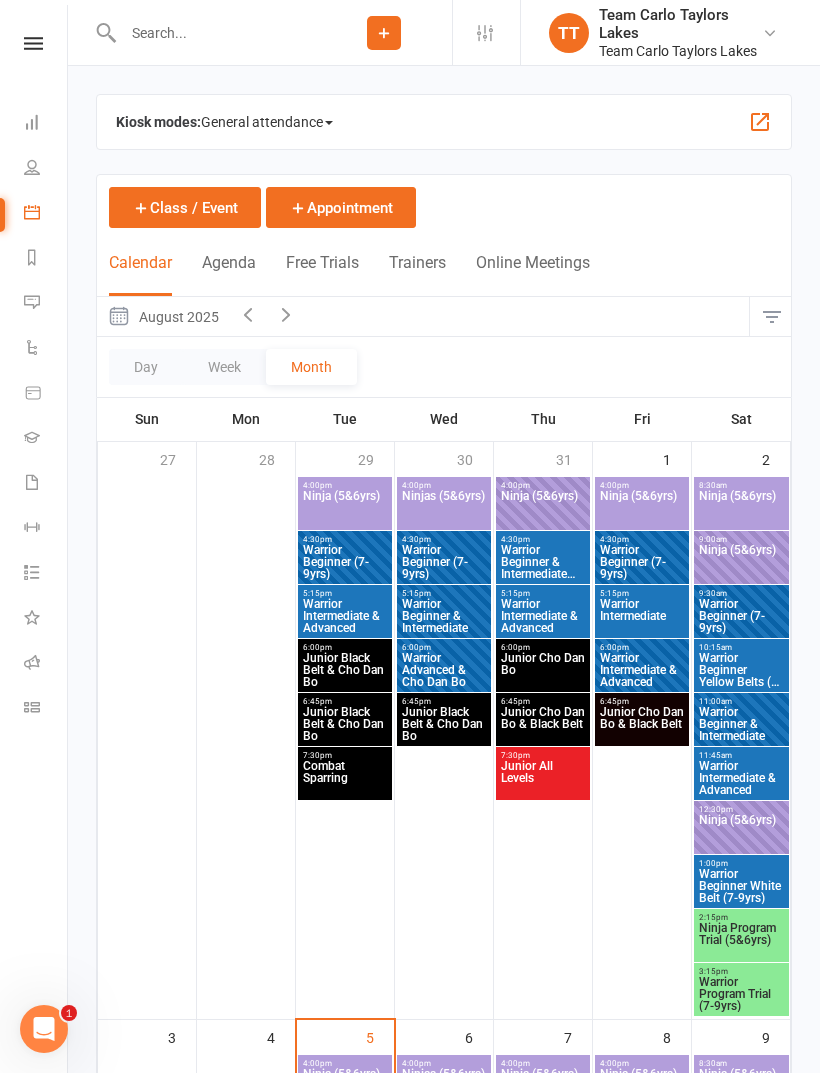 click on "Warrior Intermediate & Advanced" at bounding box center [345, 616] 